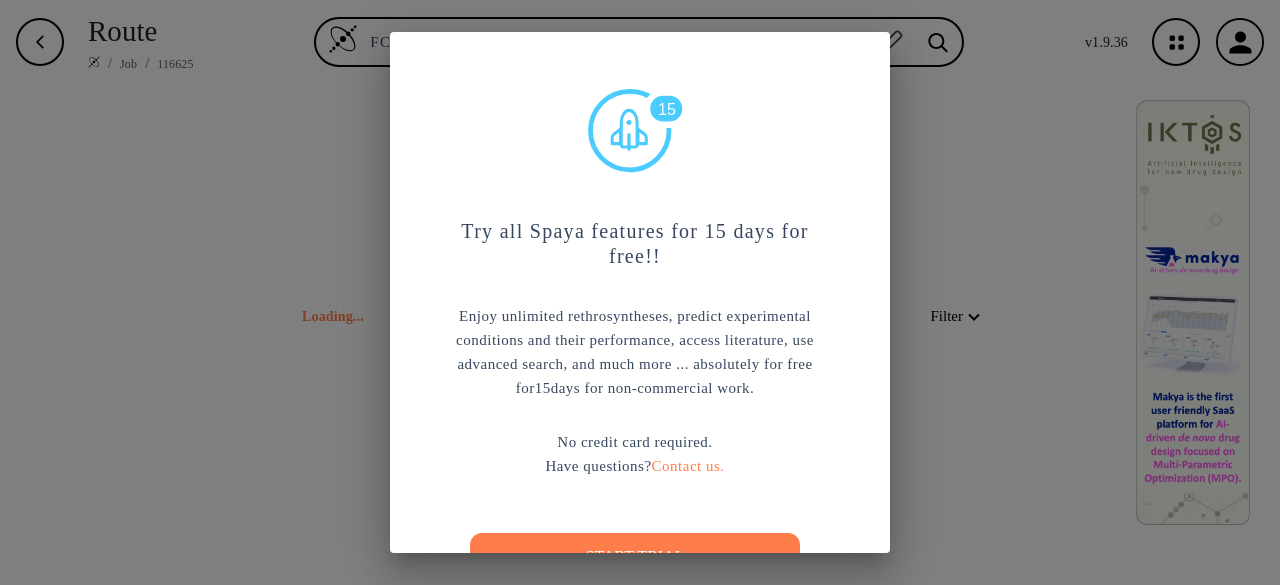 scroll, scrollTop: 0, scrollLeft: 0, axis: both 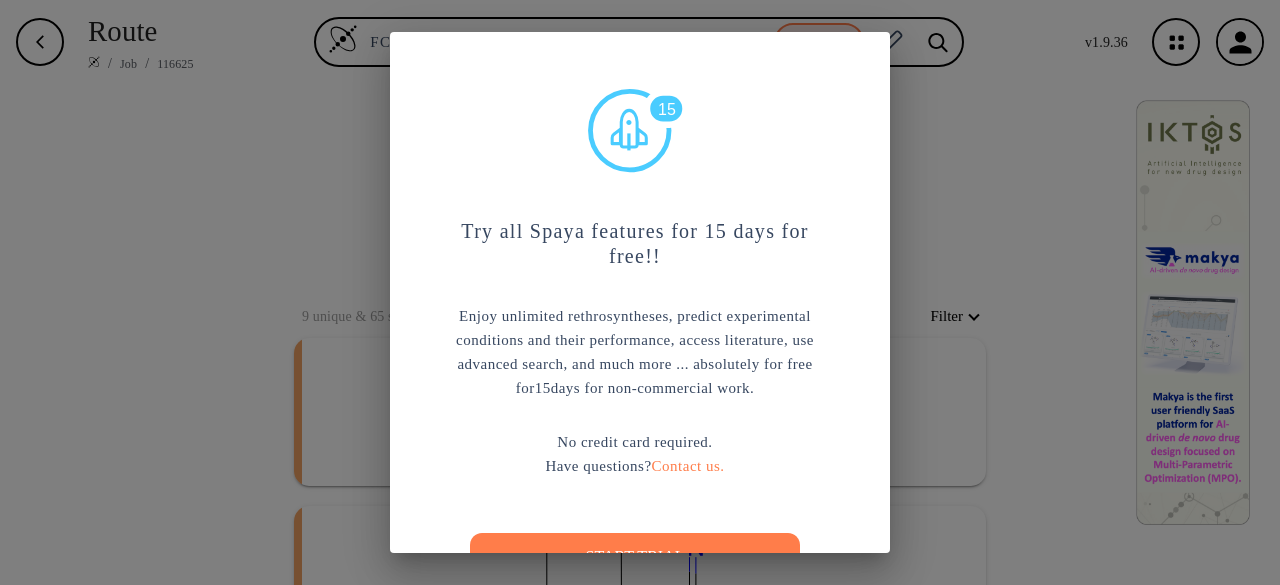 click on "15 Try all Spaya features for 15 days for free!! Enjoy unlimited rethrosyntheses, predict experimental conditions and their performance, access literature, use advanced search, and much more ... absolutely for free for  15  days for non-commercial work. No credit card required.  Have questions?  Contact us. Start trial" at bounding box center [640, 292] 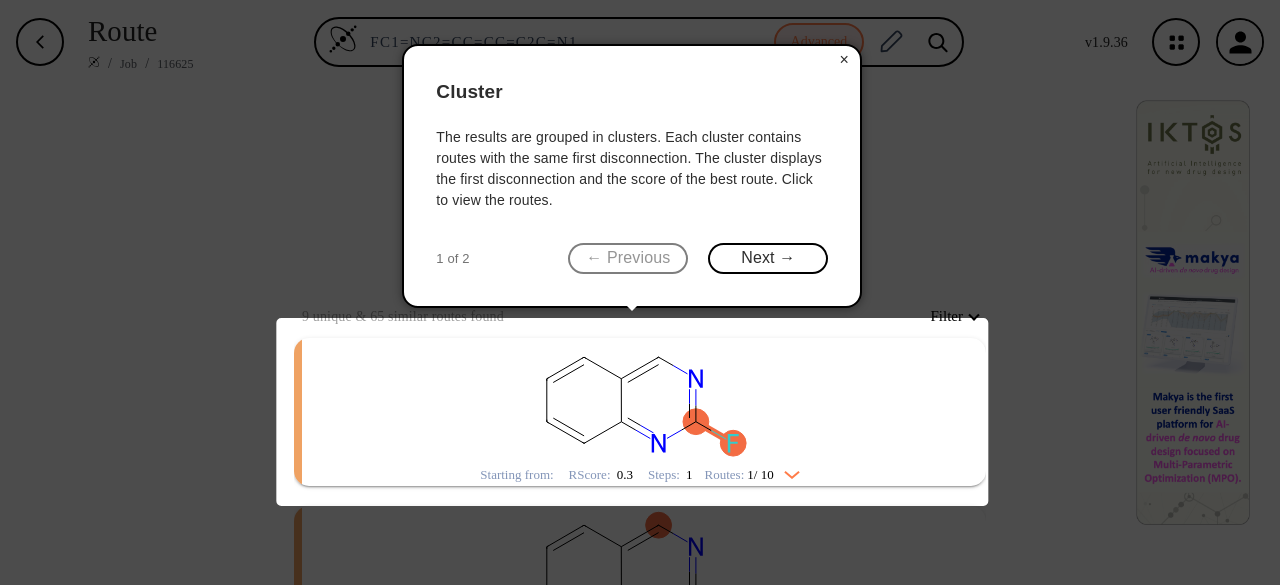 click on "×" at bounding box center (844, 60) 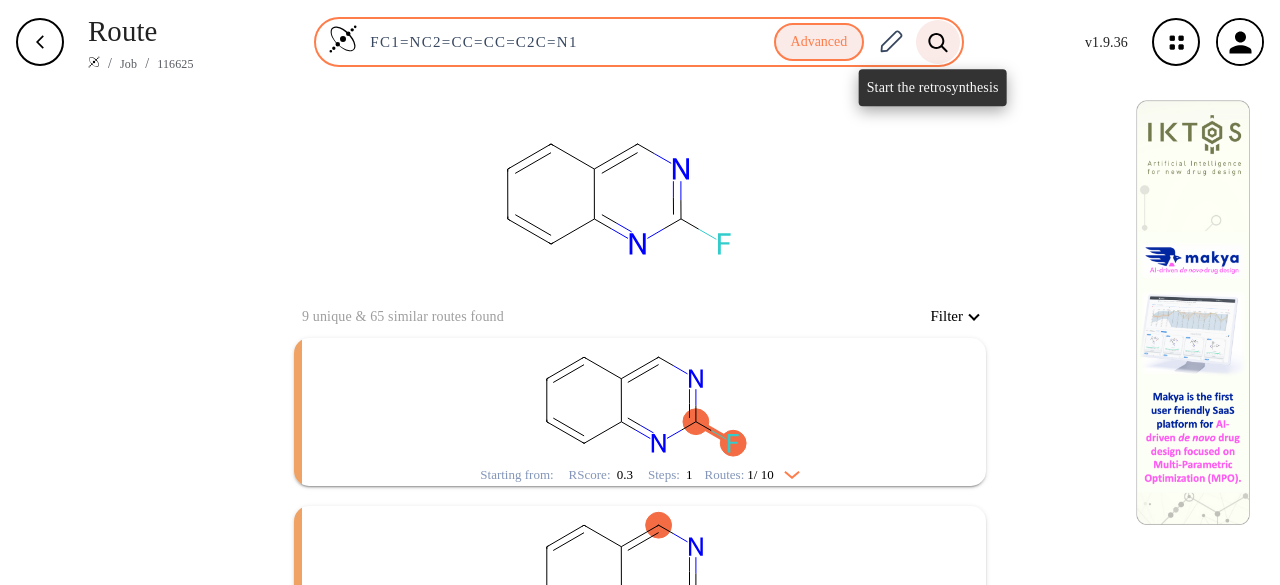click at bounding box center [938, 41] 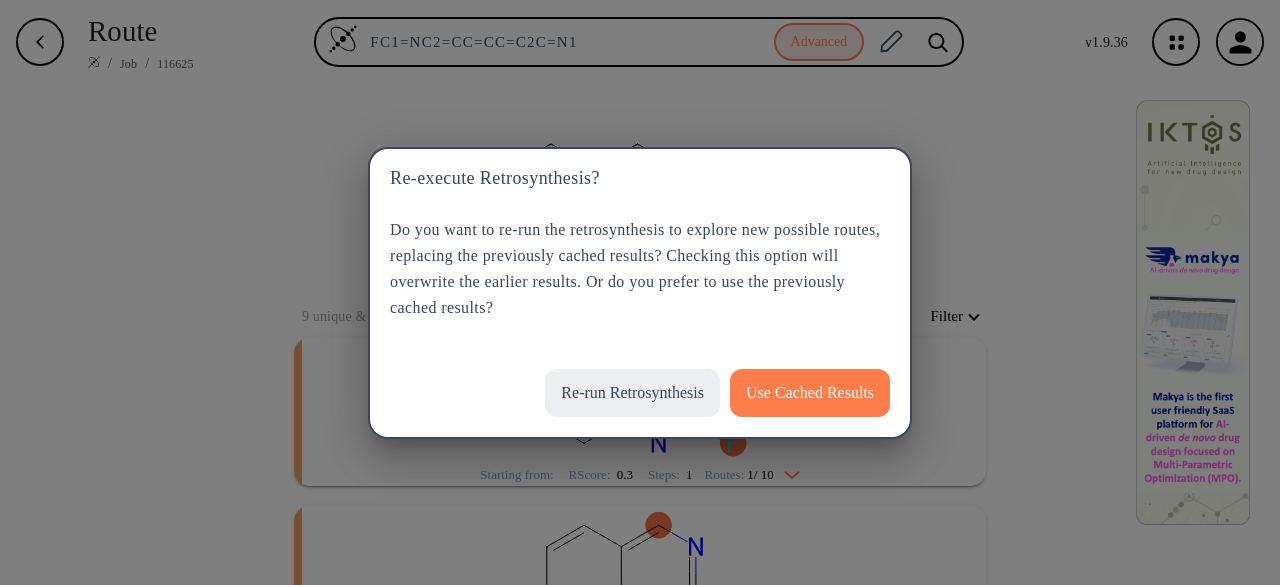 click on "Re-run Retrosynthesis" at bounding box center (632, 393) 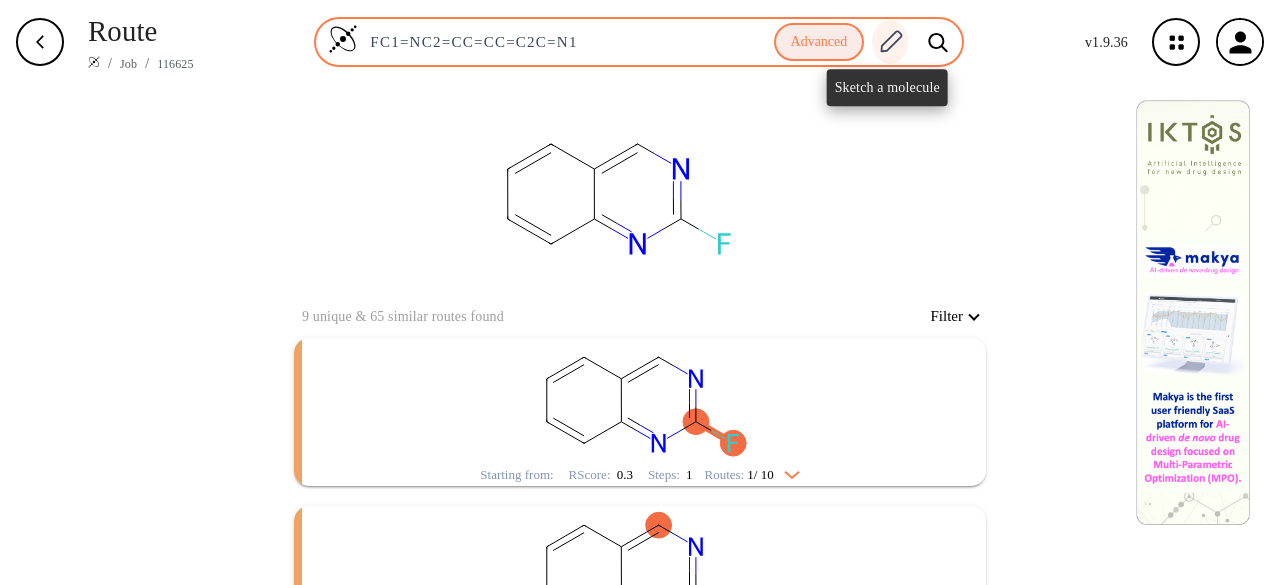 click at bounding box center [891, 41] 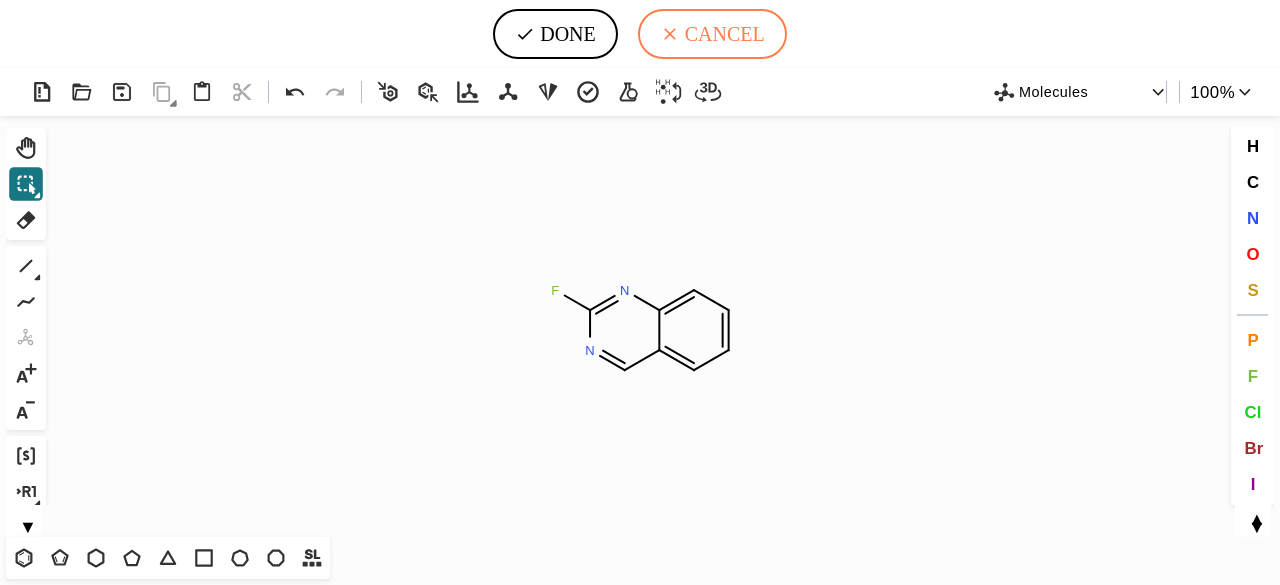 click on "CANCEL" at bounding box center [712, 34] 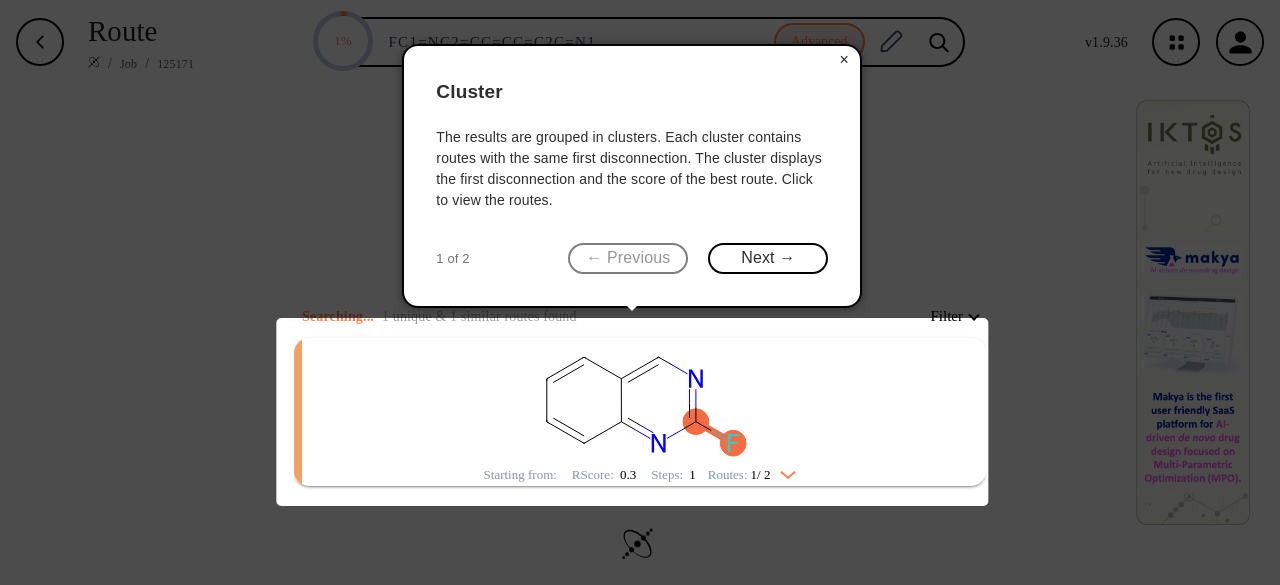 click on "×" at bounding box center [844, 60] 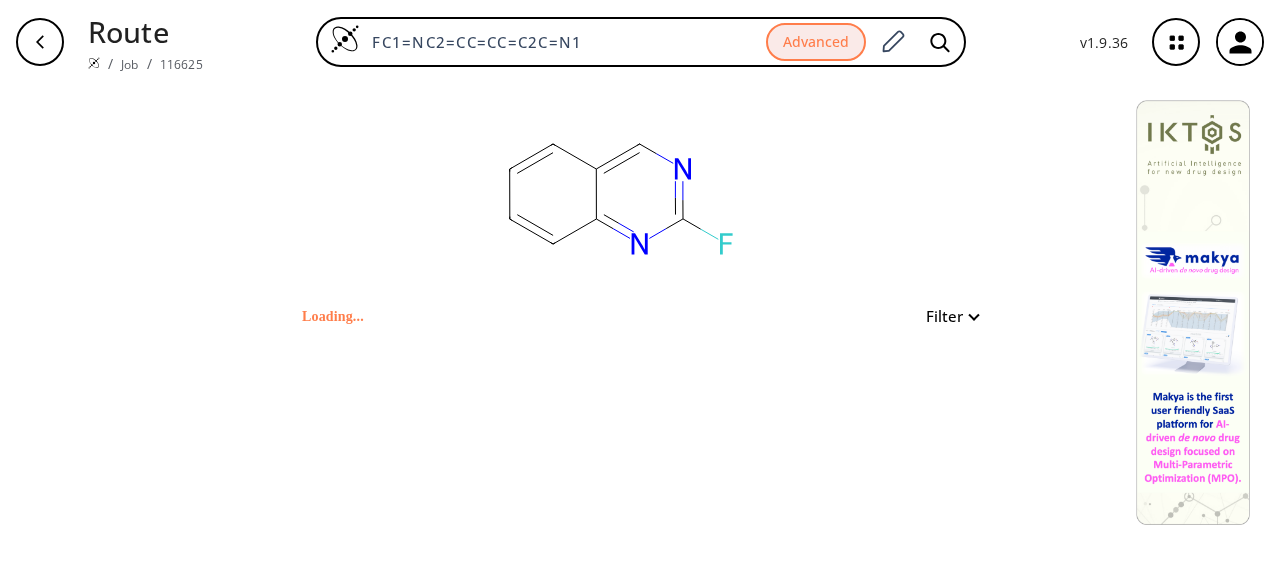 scroll, scrollTop: 0, scrollLeft: 0, axis: both 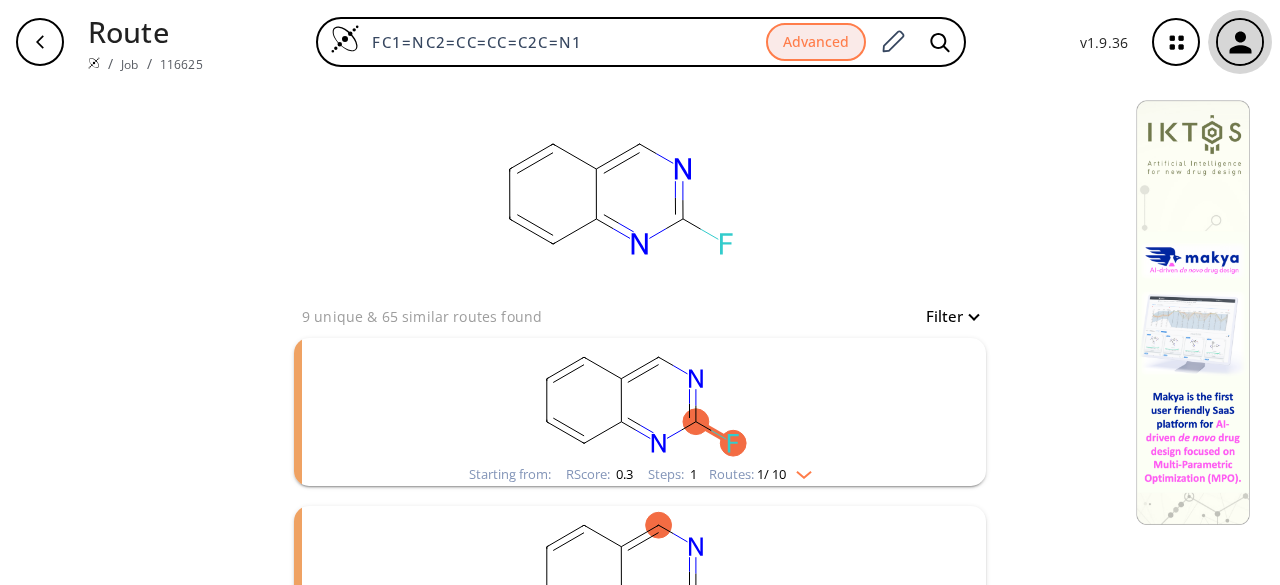 click at bounding box center [1240, 42] 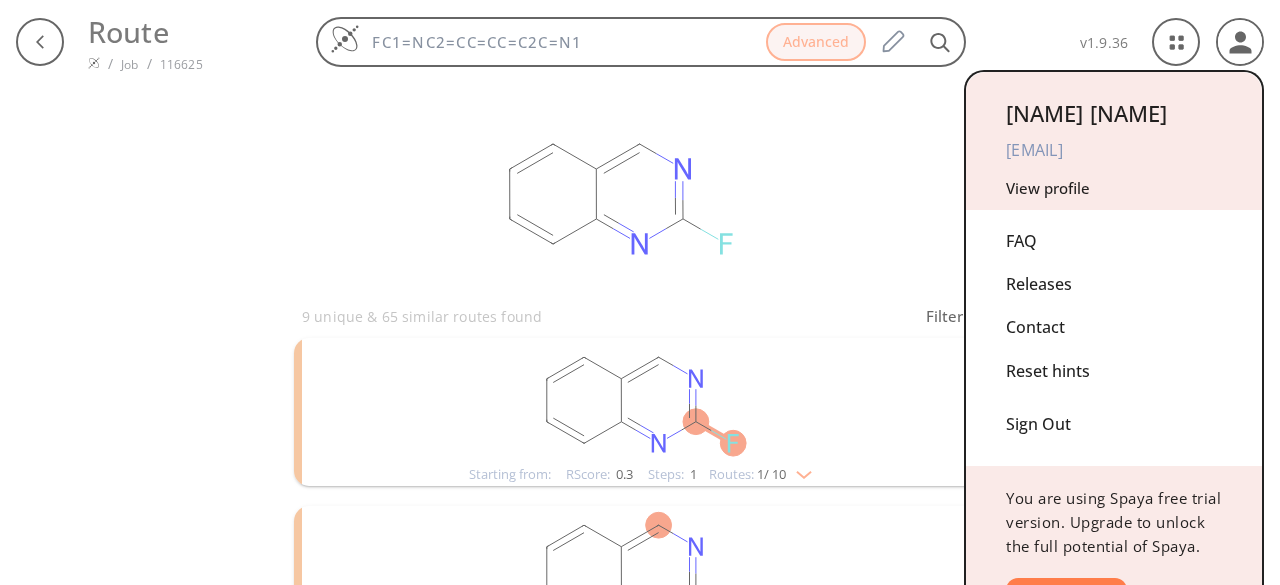 click on "John   Carter derawi1866@axcradio.com View profile" at bounding box center (1114, 141) 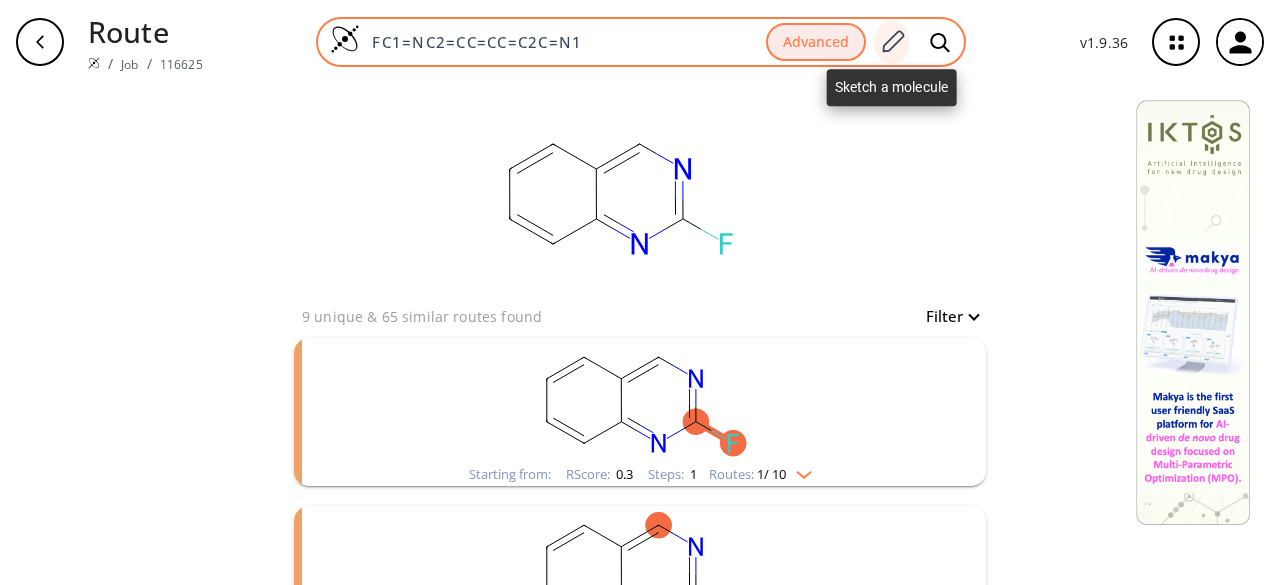 click at bounding box center (892, 42) 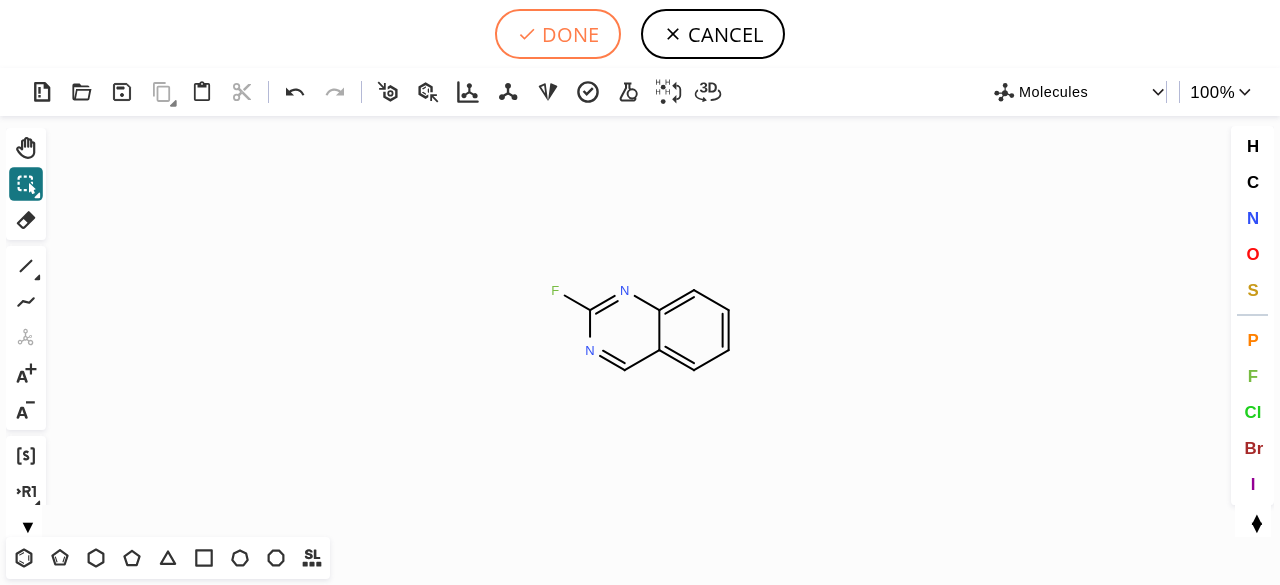 click on "DONE" at bounding box center (558, 34) 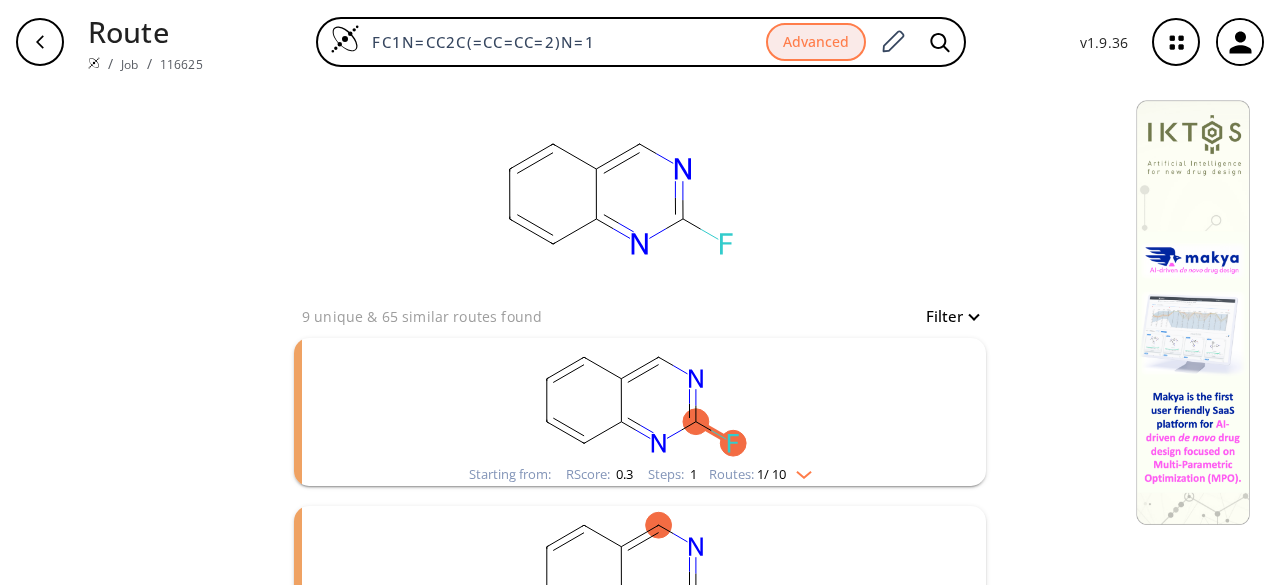 drag, startPoint x: 650, startPoint y: 36, endPoint x: 311, endPoint y: 35, distance: 339.00146 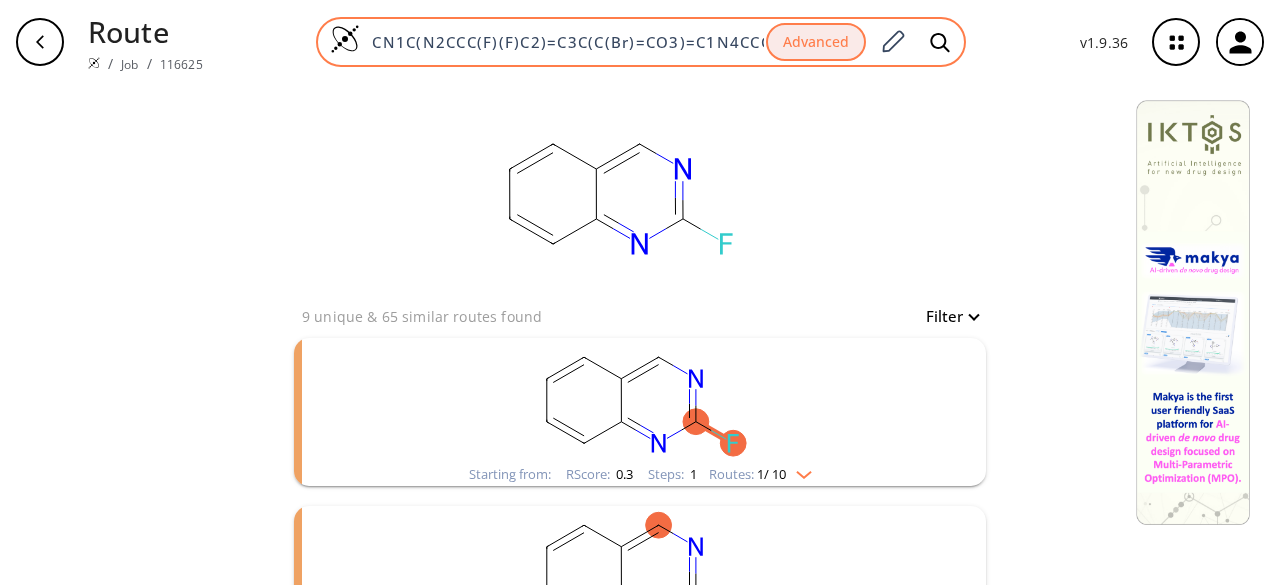 scroll, scrollTop: 0, scrollLeft: 110, axis: horizontal 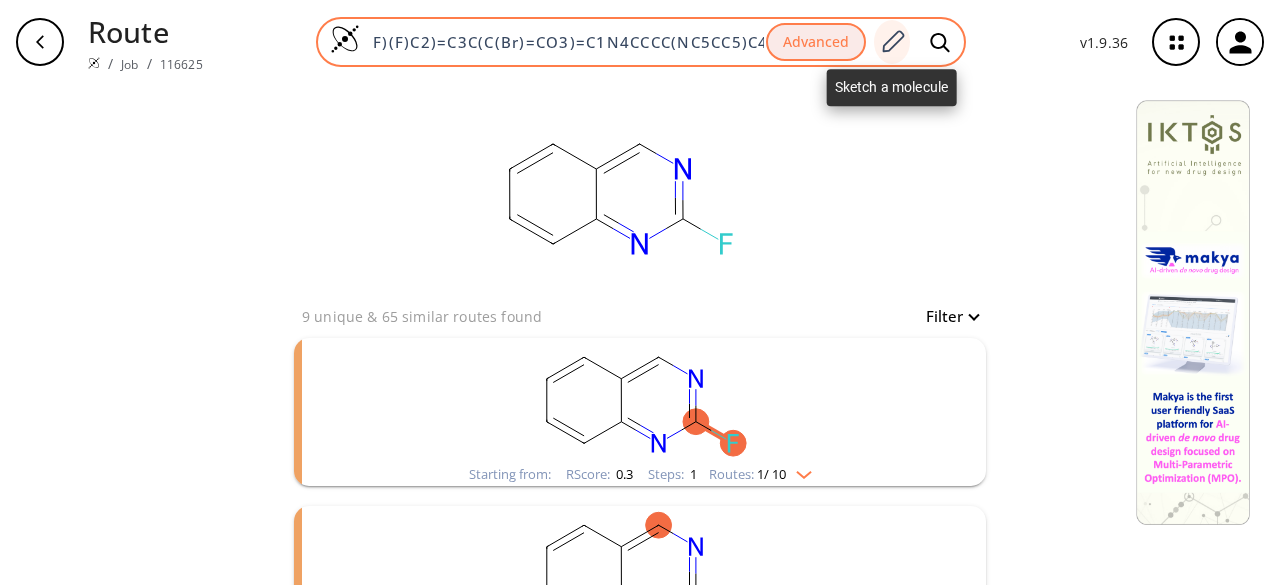 type on "CN1C(N2CCC(F)(F)C2)=C3C(C(Br)=CO3)=C1N4CCCC(NC5CC5)C4" 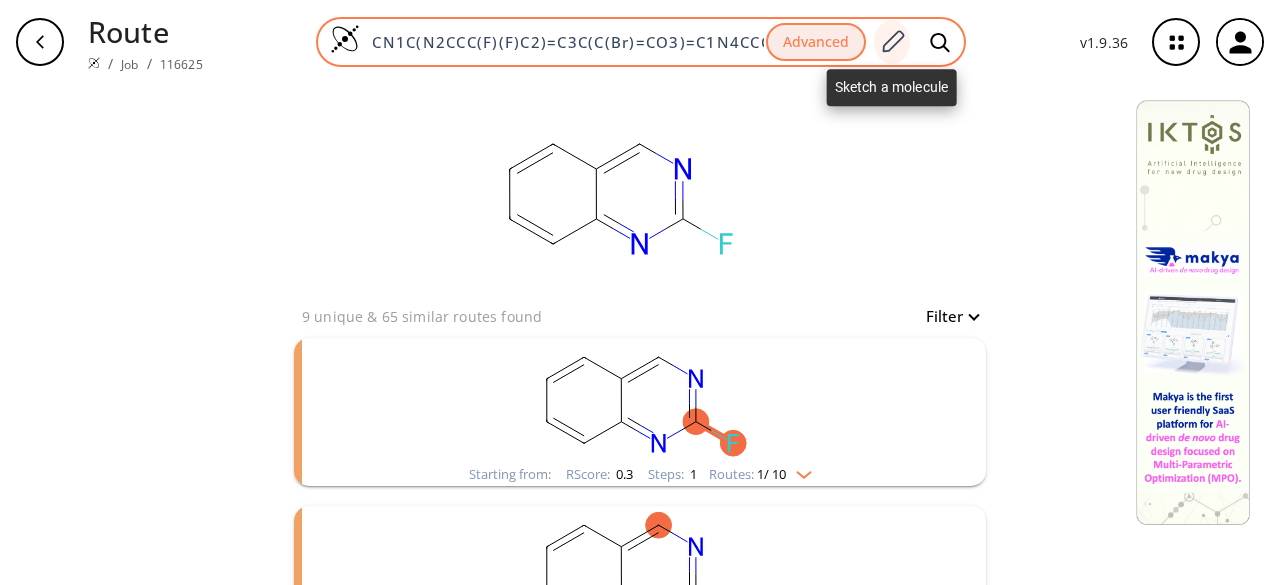 click at bounding box center [892, 42] 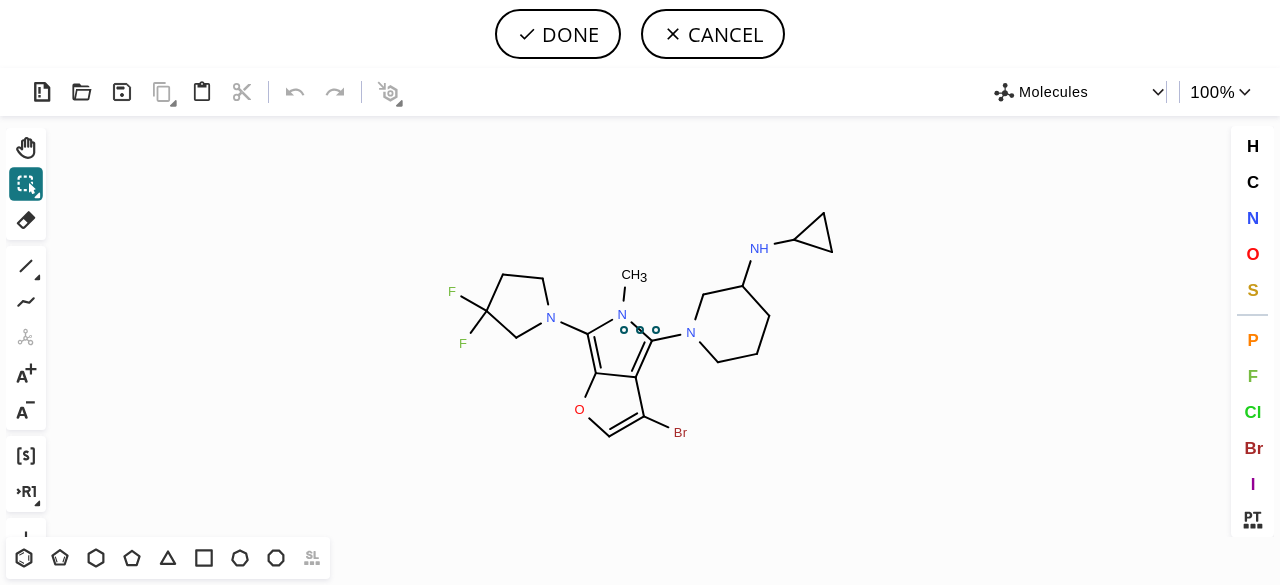 scroll, scrollTop: 0, scrollLeft: 0, axis: both 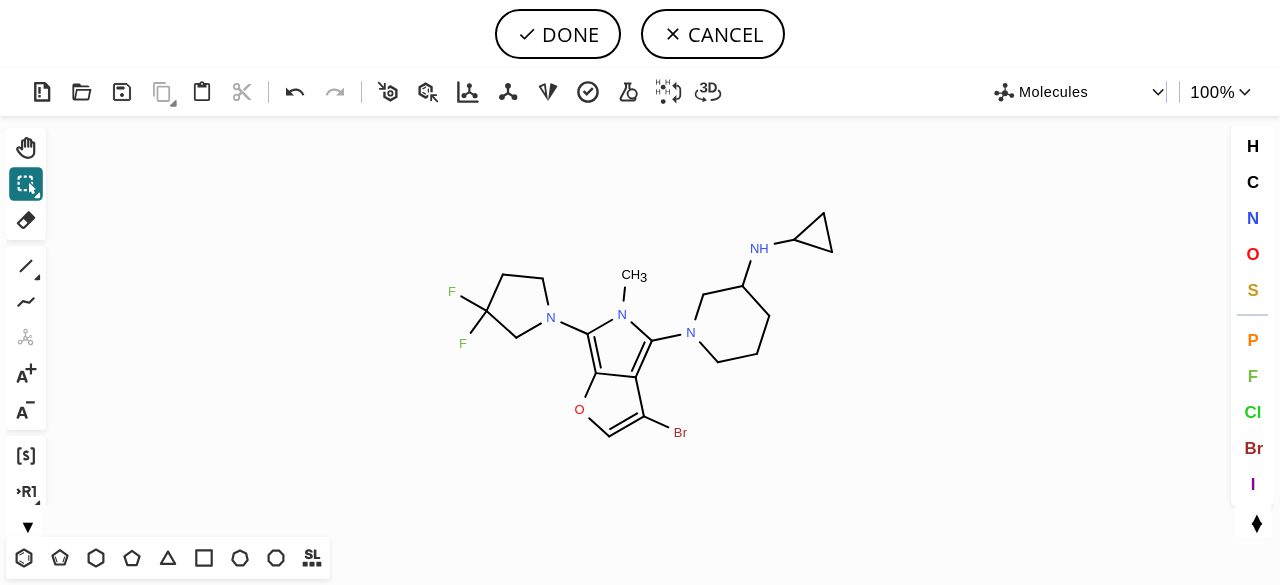 drag, startPoint x: 30, startPoint y: 165, endPoint x: 303, endPoint y: 278, distance: 295.46234 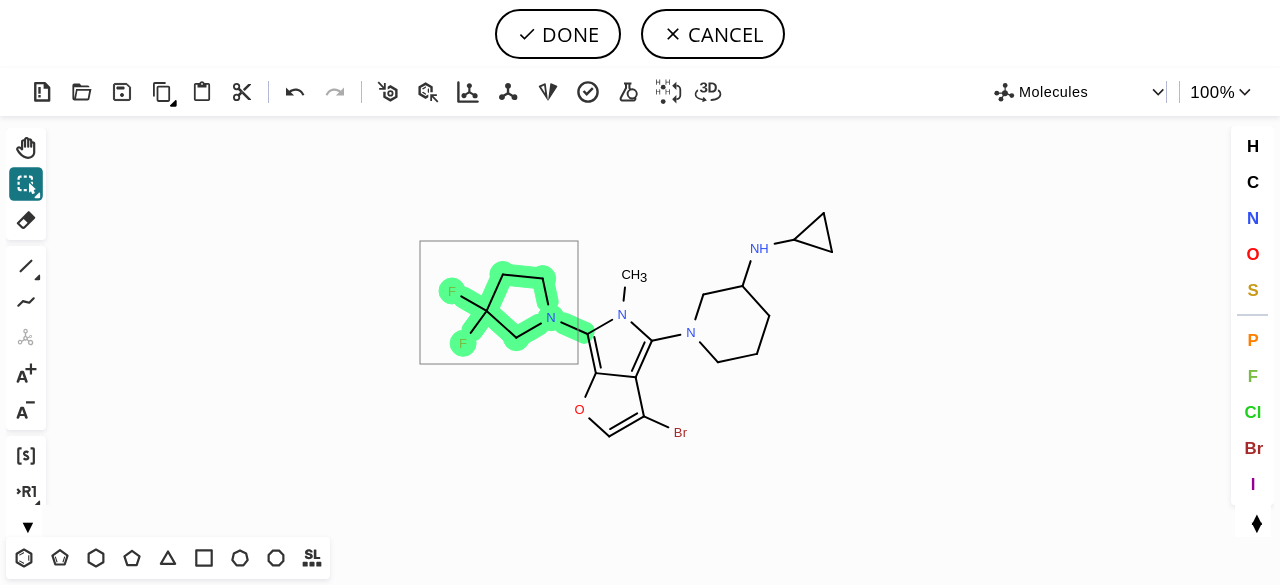 drag, startPoint x: 420, startPoint y: 241, endPoint x: 578, endPoint y: 364, distance: 200.23236 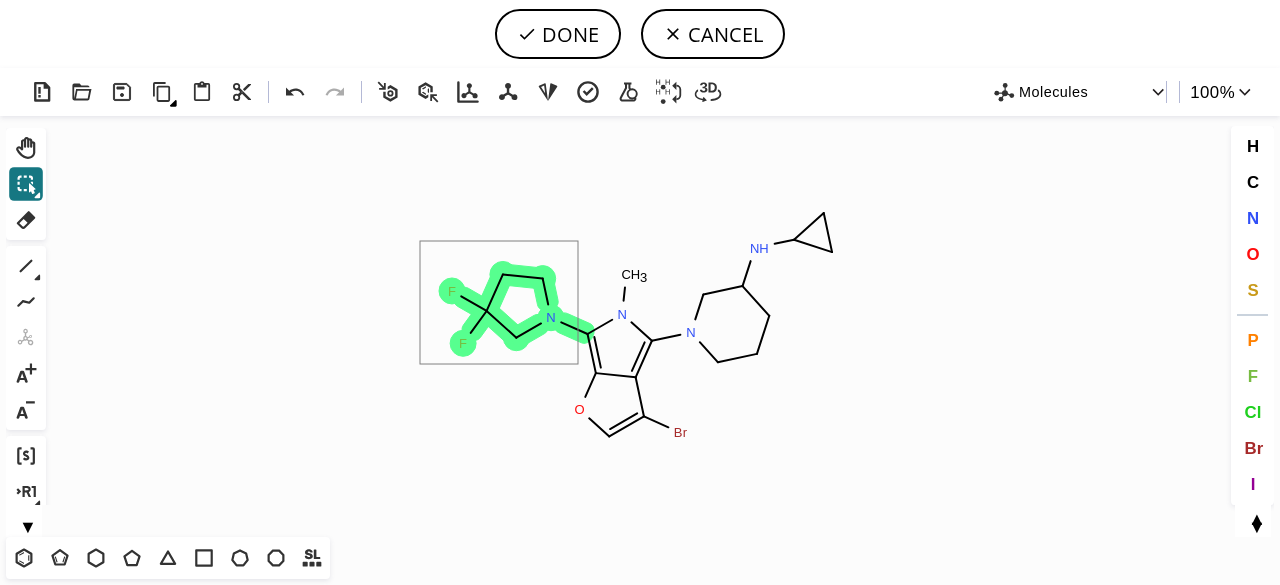 click on "Created with Raphaël 2.3.0 C H 3 N N F F Br O N N H" at bounding box center [640, 326] 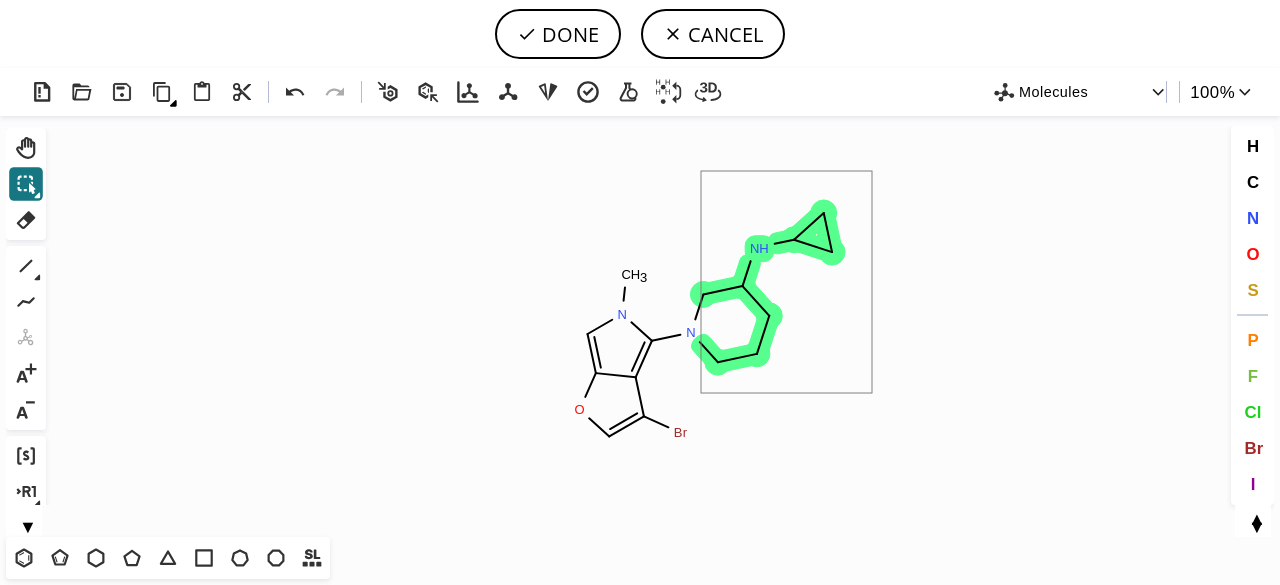 drag, startPoint x: 700, startPoint y: 180, endPoint x: 872, endPoint y: 393, distance: 273.77545 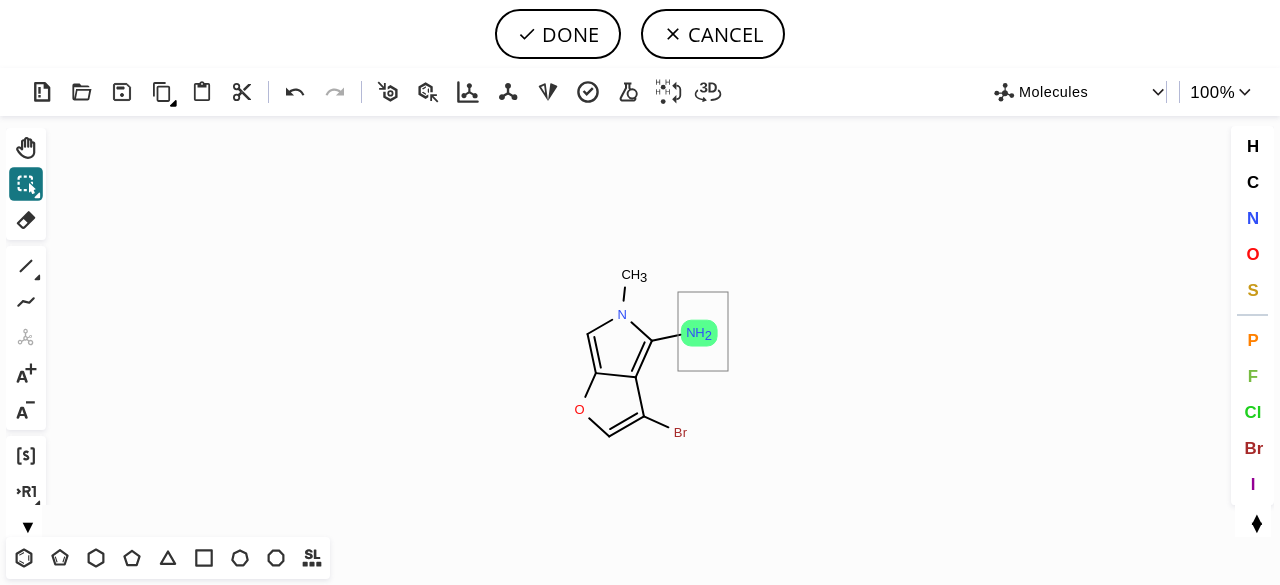 drag, startPoint x: 680, startPoint y: 303, endPoint x: 728, endPoint y: 371, distance: 83.23461 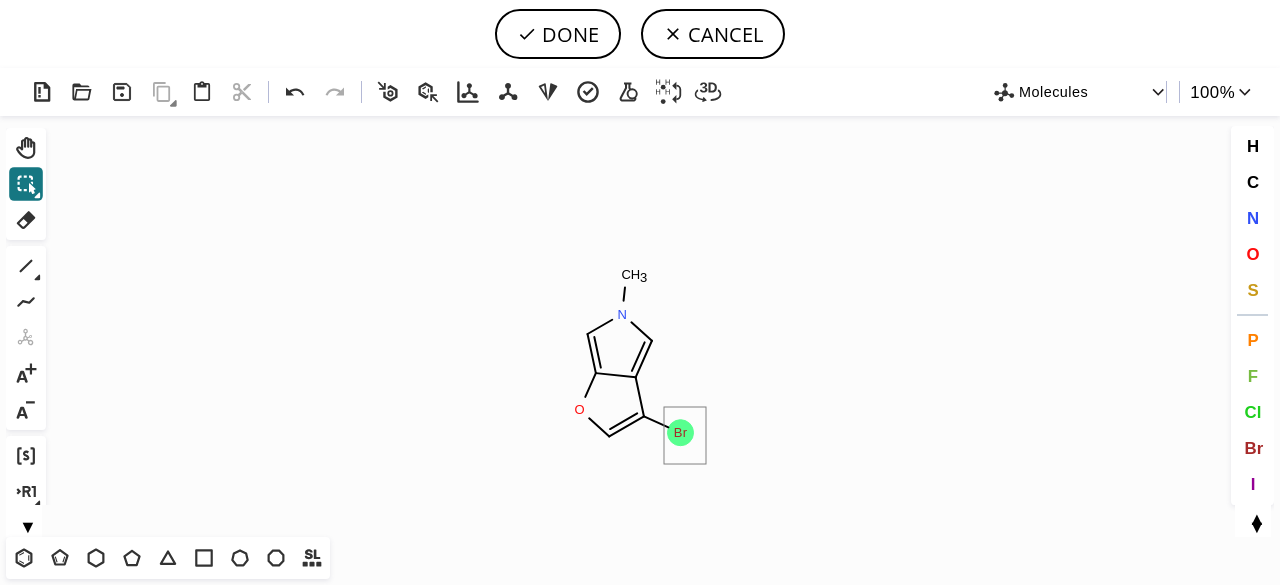 drag, startPoint x: 664, startPoint y: 407, endPoint x: 706, endPoint y: 464, distance: 70.80254 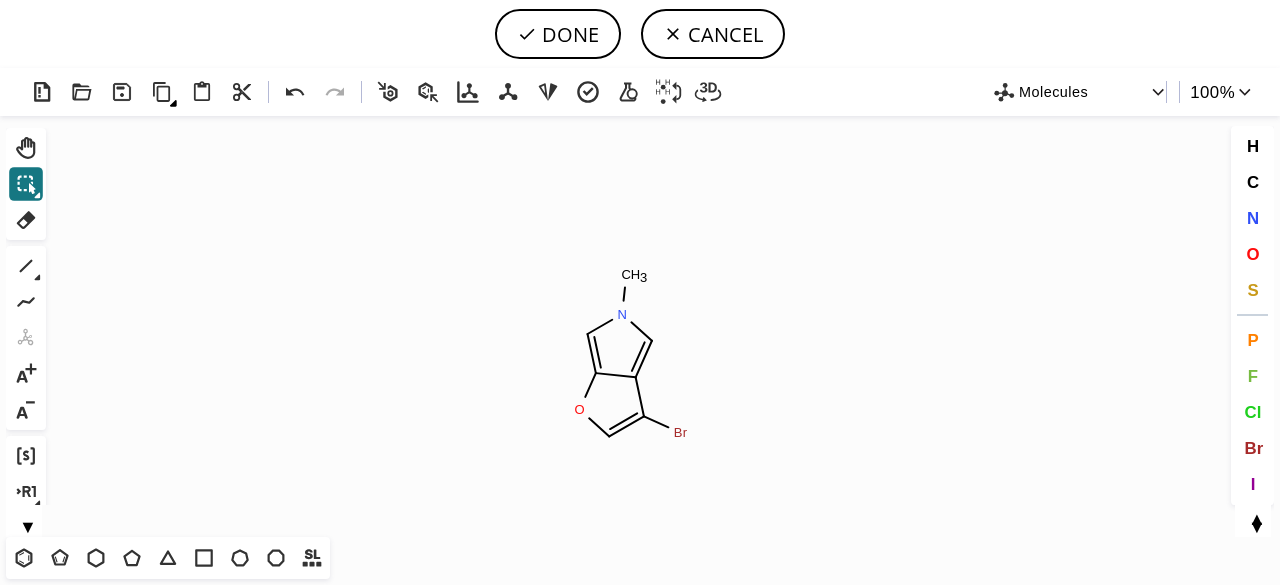 click on "Created with Raphaël 2.3.0 N C H 3 Br O" at bounding box center [640, 326] 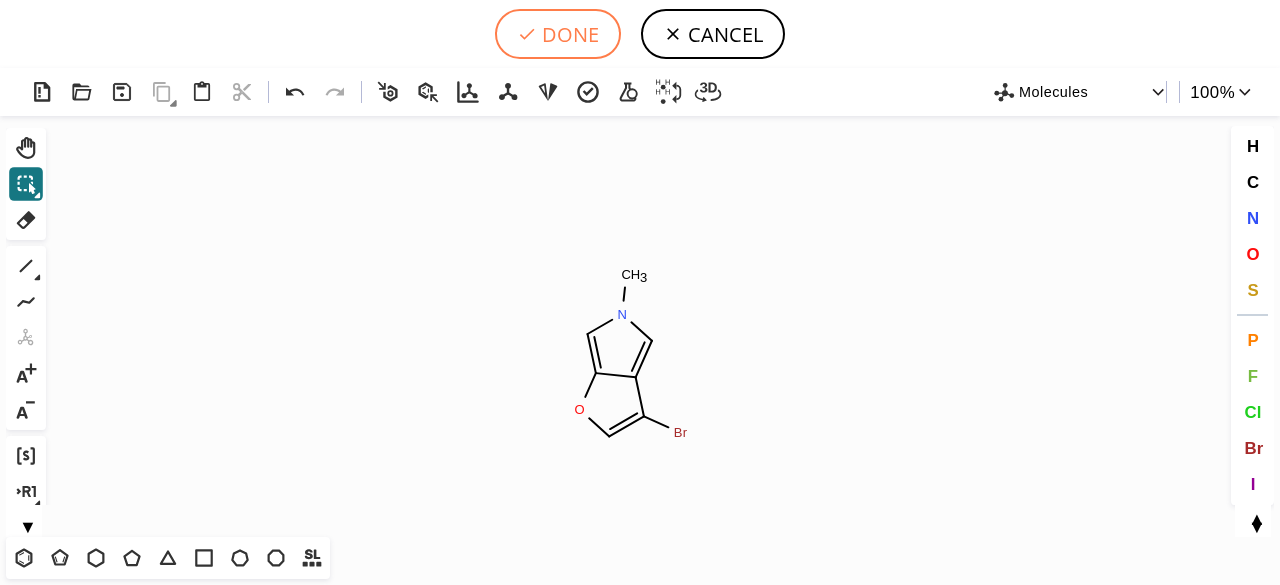 click at bounding box center [527, 34] 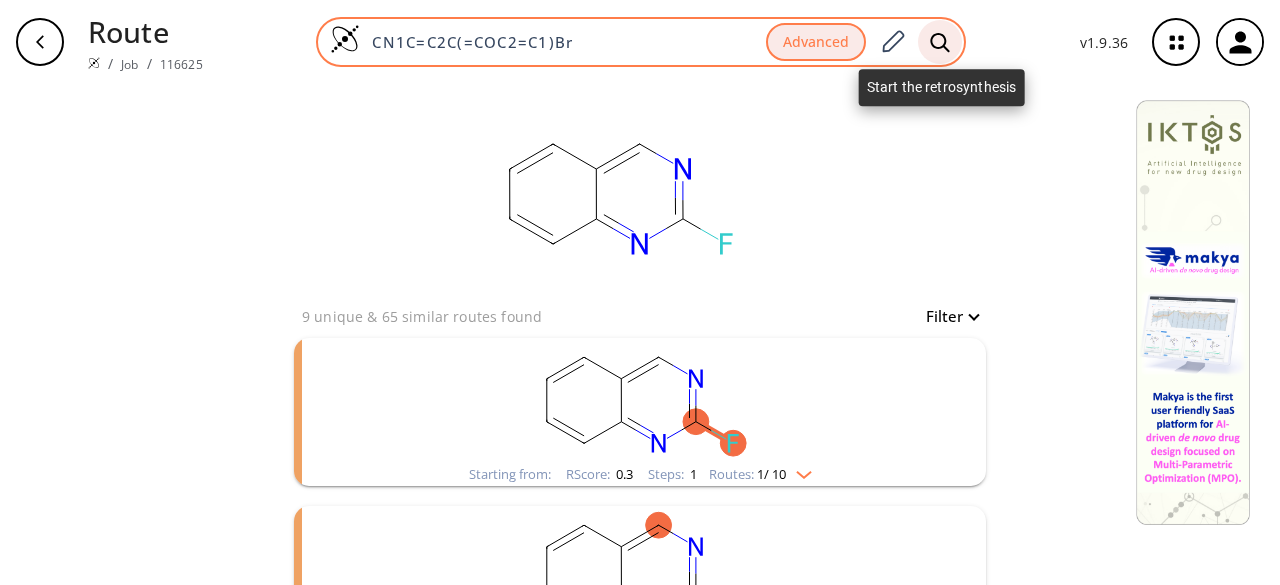 click at bounding box center [940, 42] 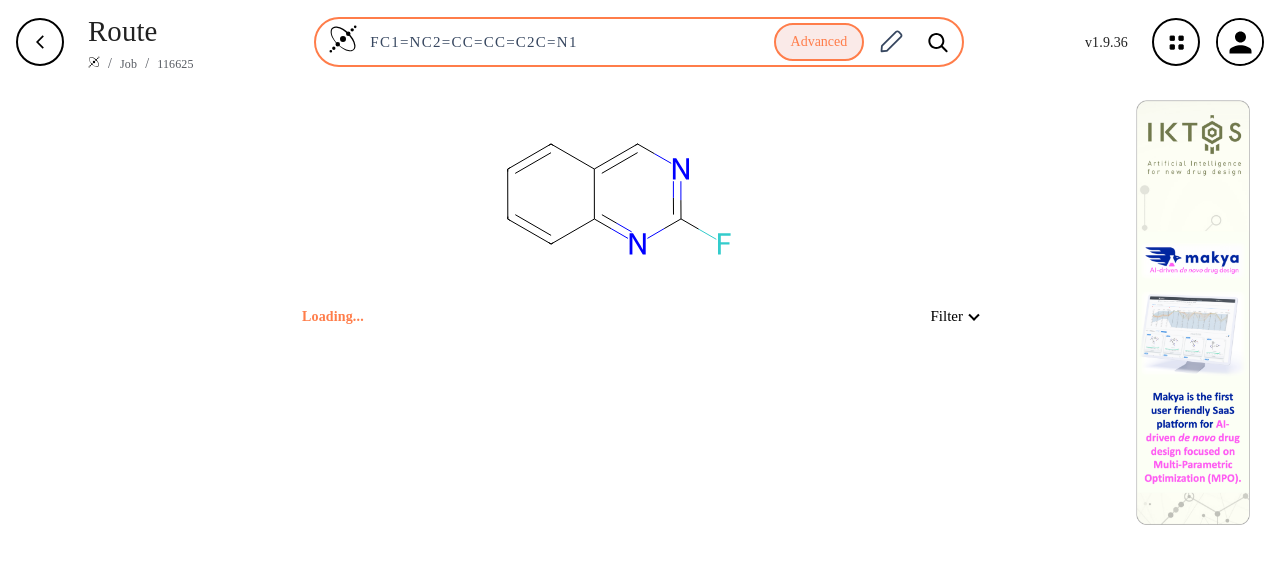 scroll, scrollTop: 0, scrollLeft: 0, axis: both 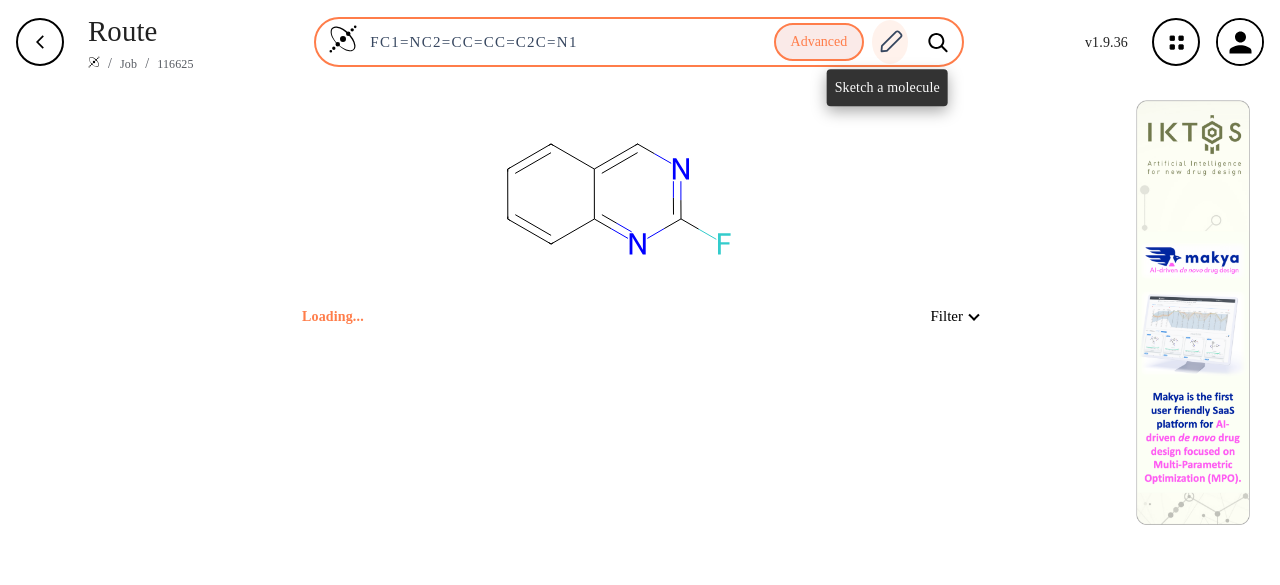 click at bounding box center [890, 42] 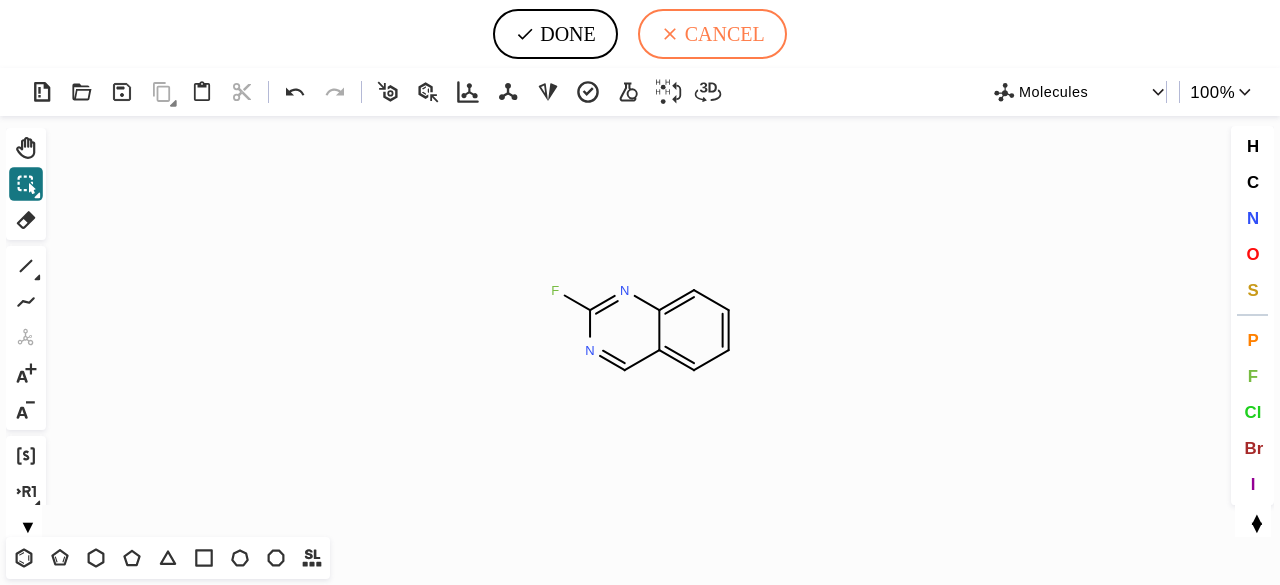 click on "CANCEL" at bounding box center [712, 34] 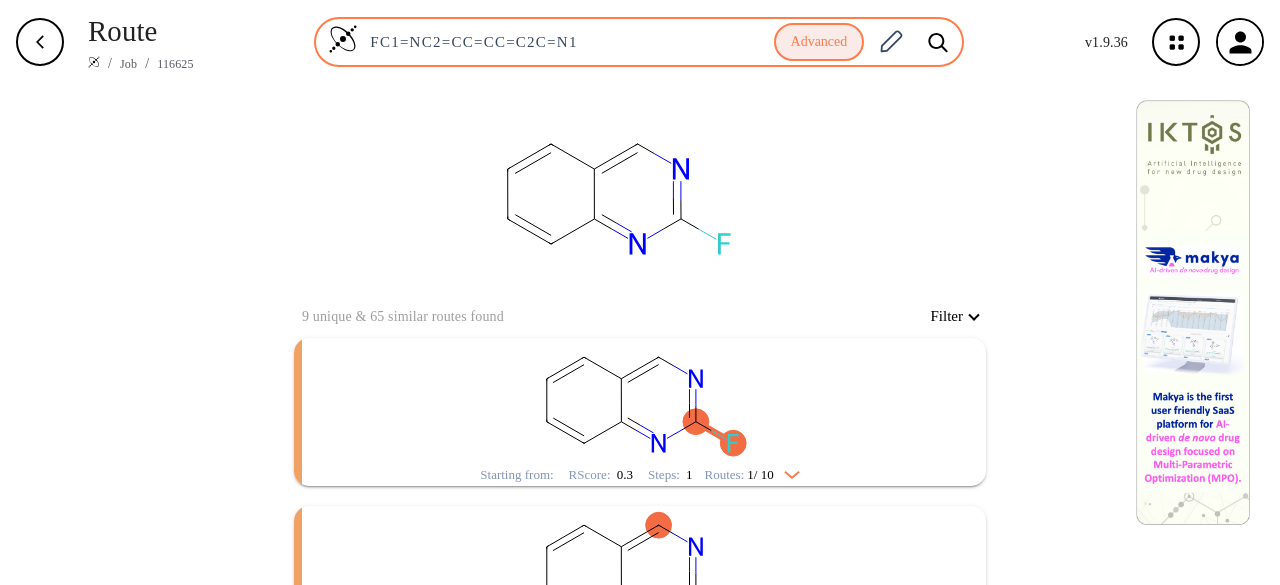 click on "FC1=NC2=CC=CC=C2C=N1 Advanced" at bounding box center (639, 42) 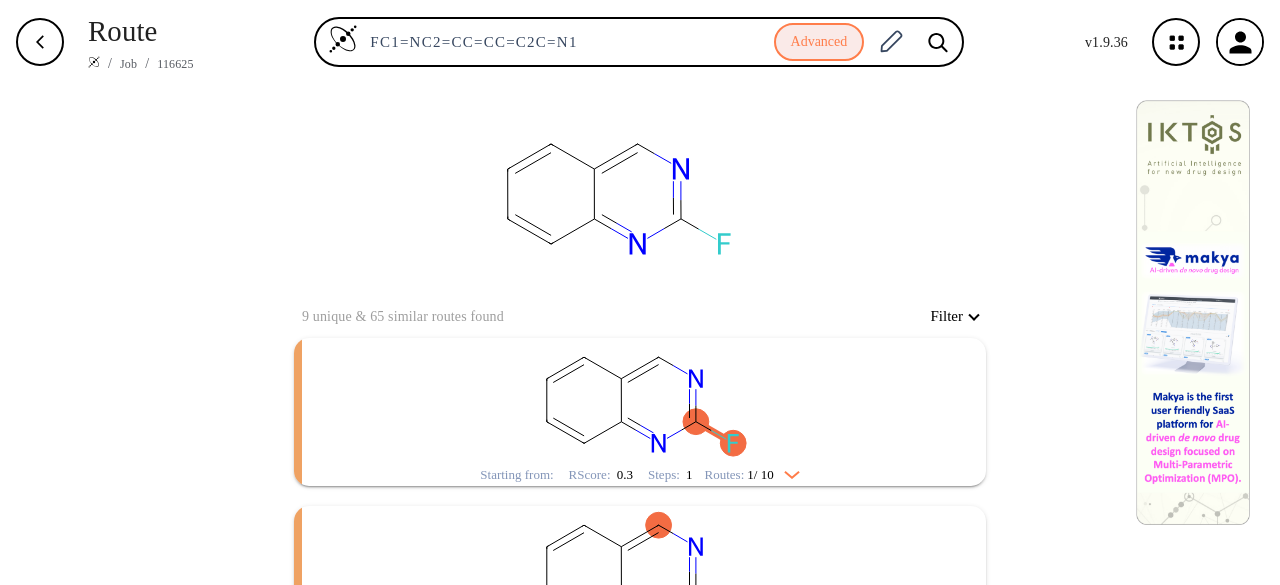 drag, startPoint x: 602, startPoint y: 35, endPoint x: 241, endPoint y: 45, distance: 361.1385 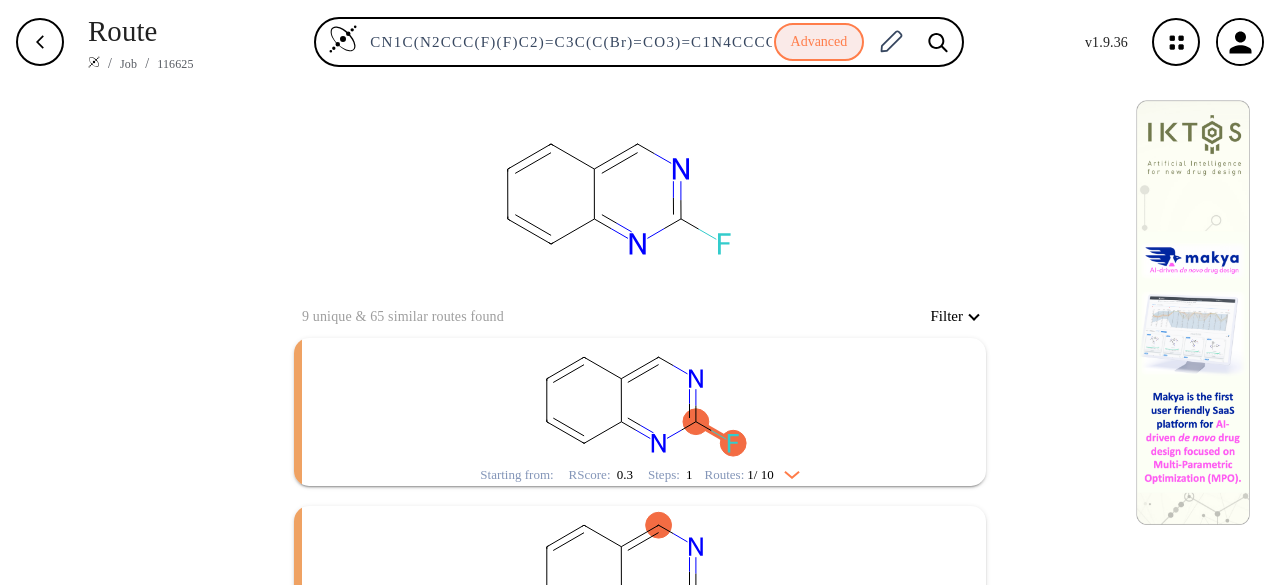 scroll, scrollTop: 0, scrollLeft: 110, axis: horizontal 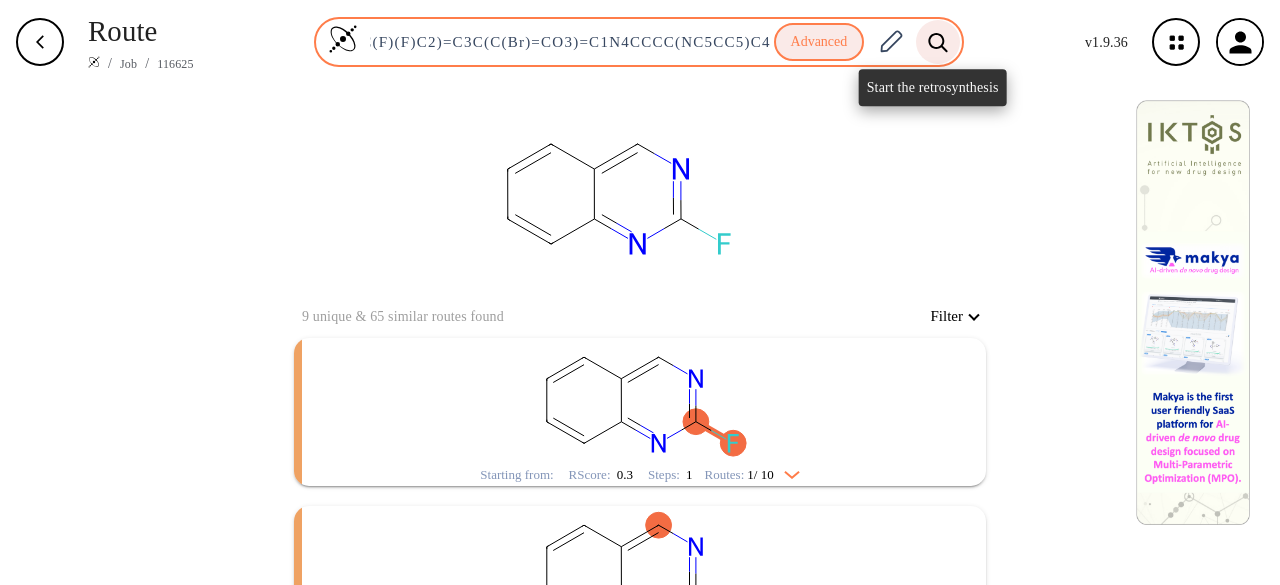 type on "CN1C(N2CCC(F)(F)C2)=C3C(C(Br)=CO3)=C1N4CCCC(NC5CC5)C4" 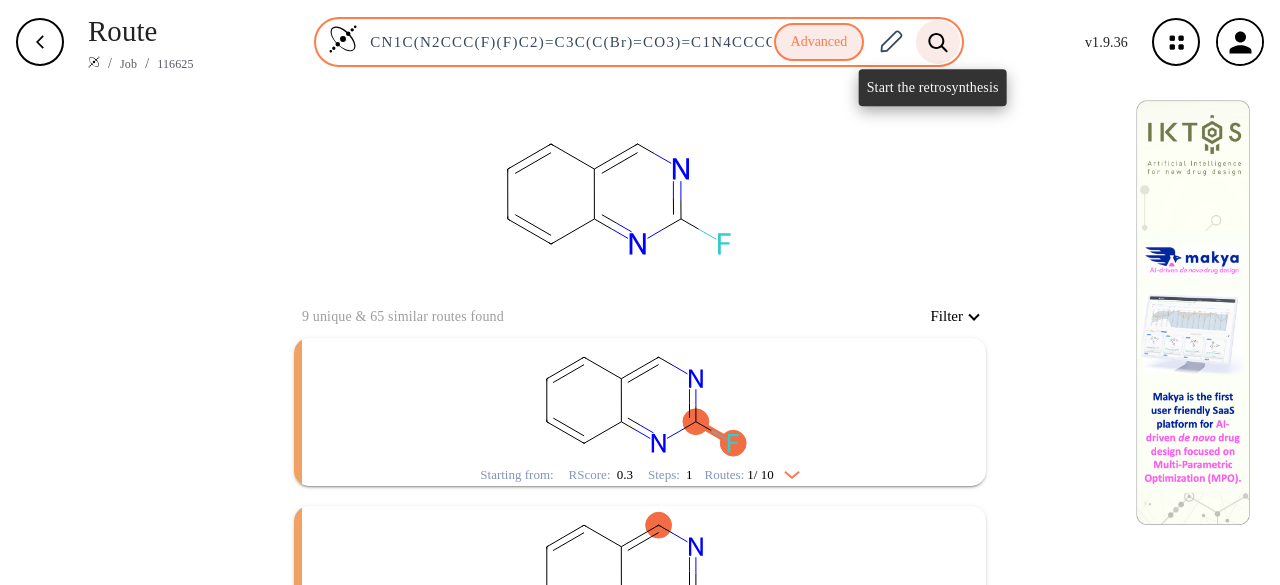 click at bounding box center [938, 42] 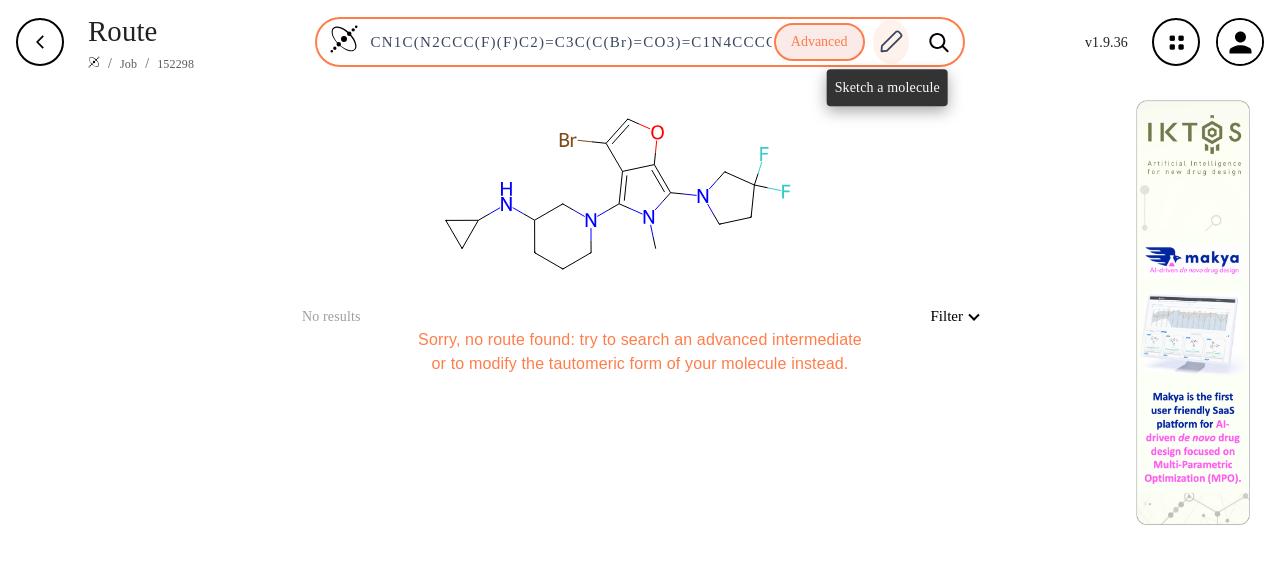 click at bounding box center (892, 41) 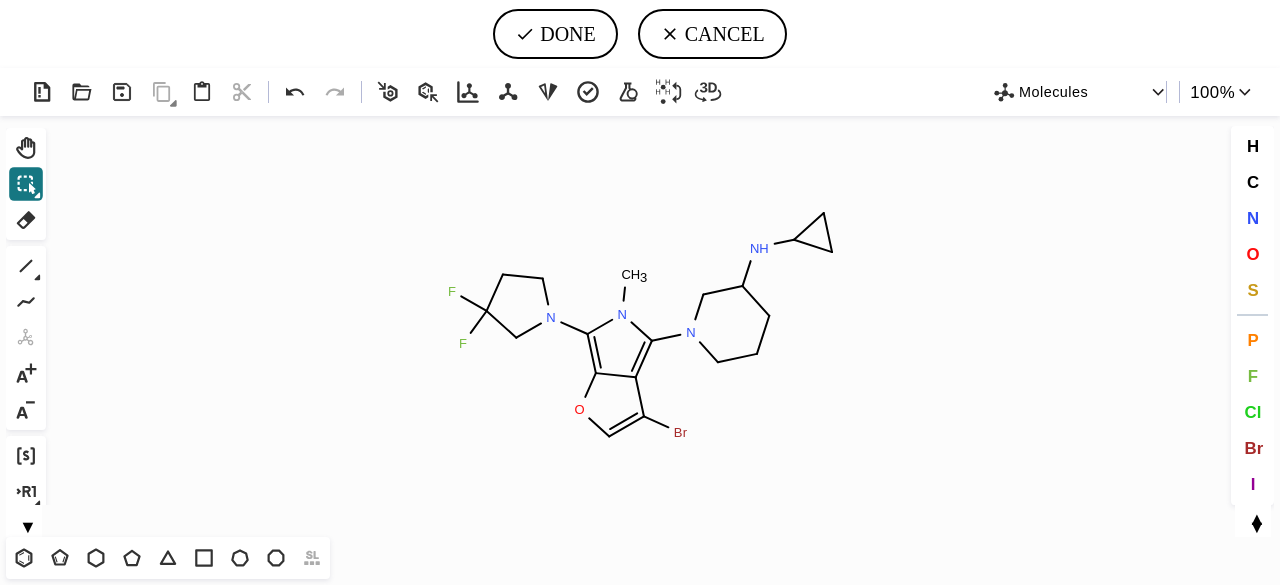 scroll, scrollTop: 0, scrollLeft: 0, axis: both 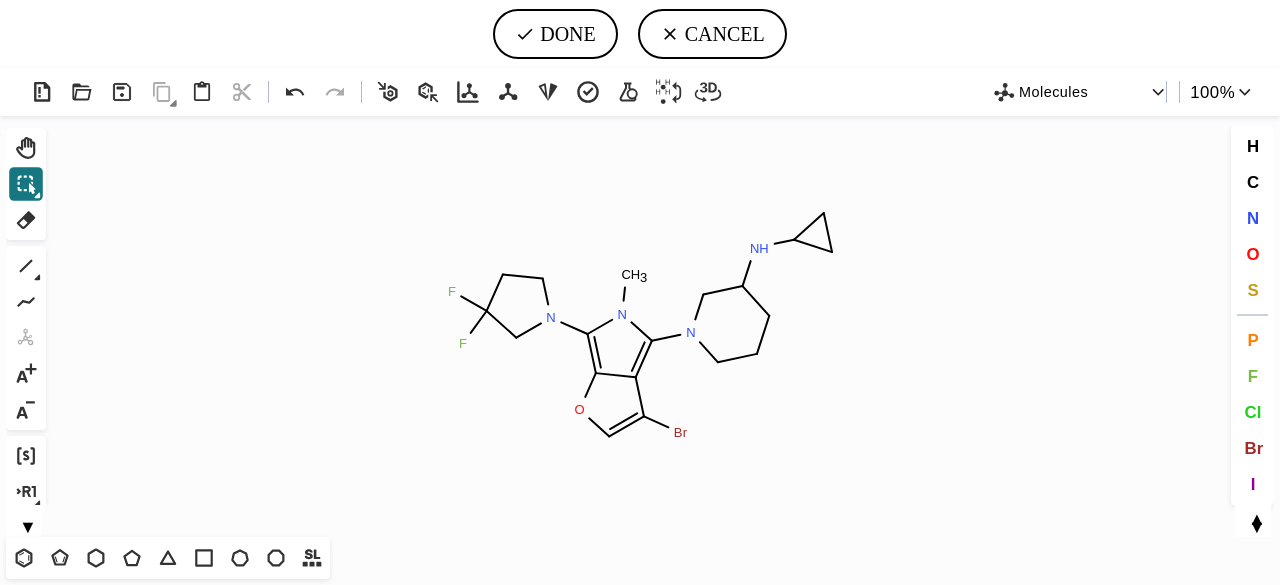 drag, startPoint x: 29, startPoint y: 176, endPoint x: 53, endPoint y: 183, distance: 25 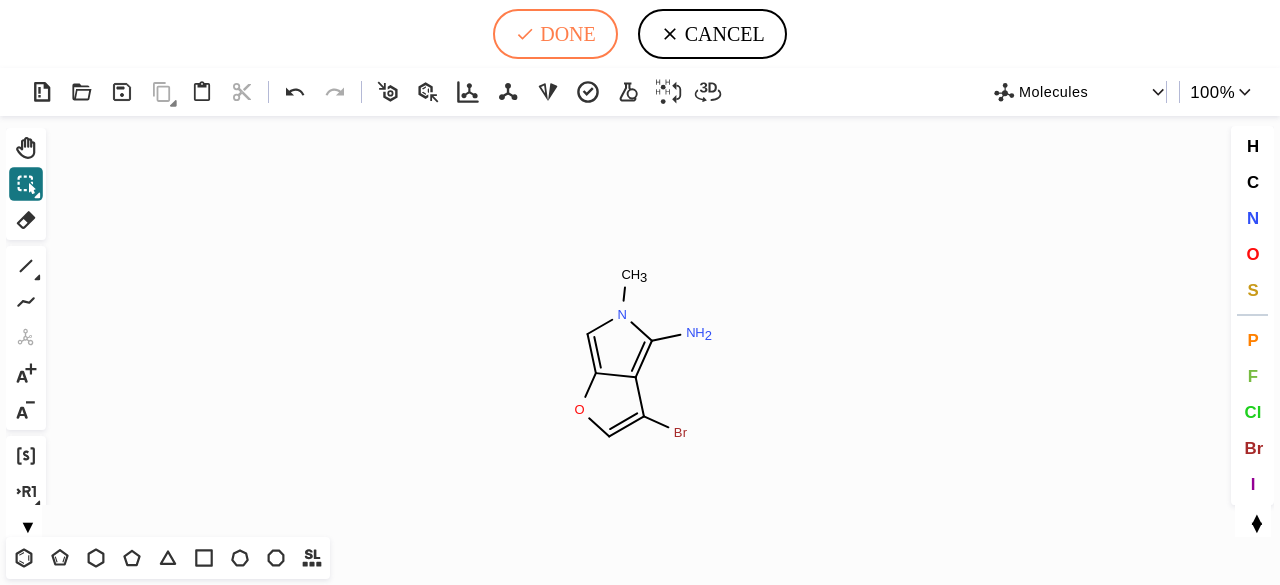 click on "DONE" at bounding box center [555, 34] 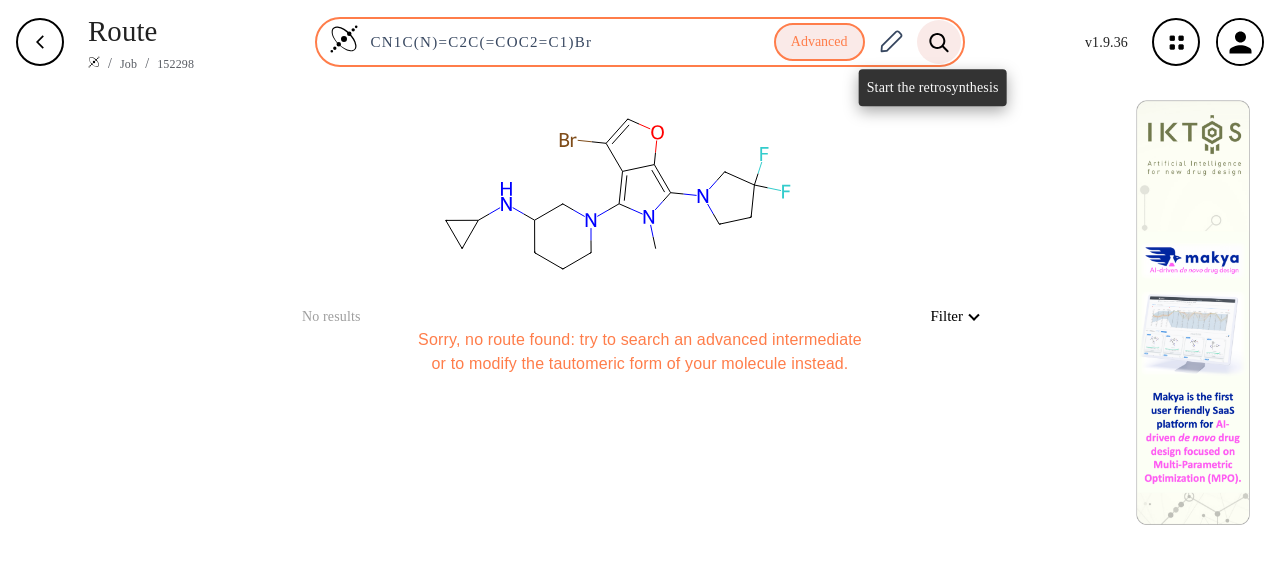 click at bounding box center (939, 42) 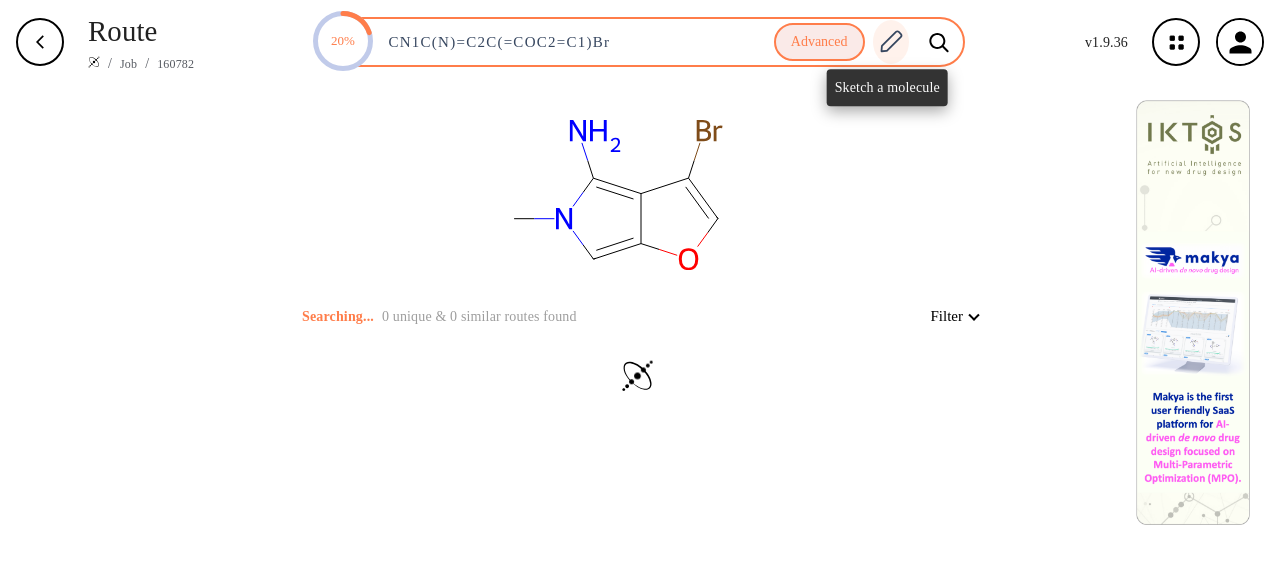 click at bounding box center [892, 41] 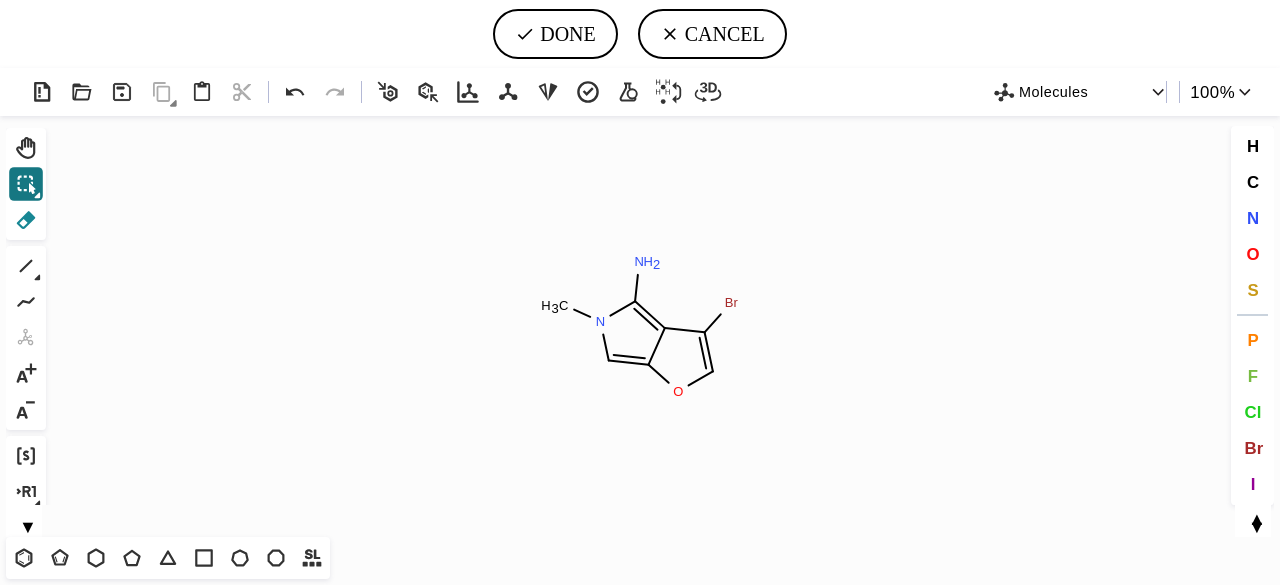 click at bounding box center [26, 220] 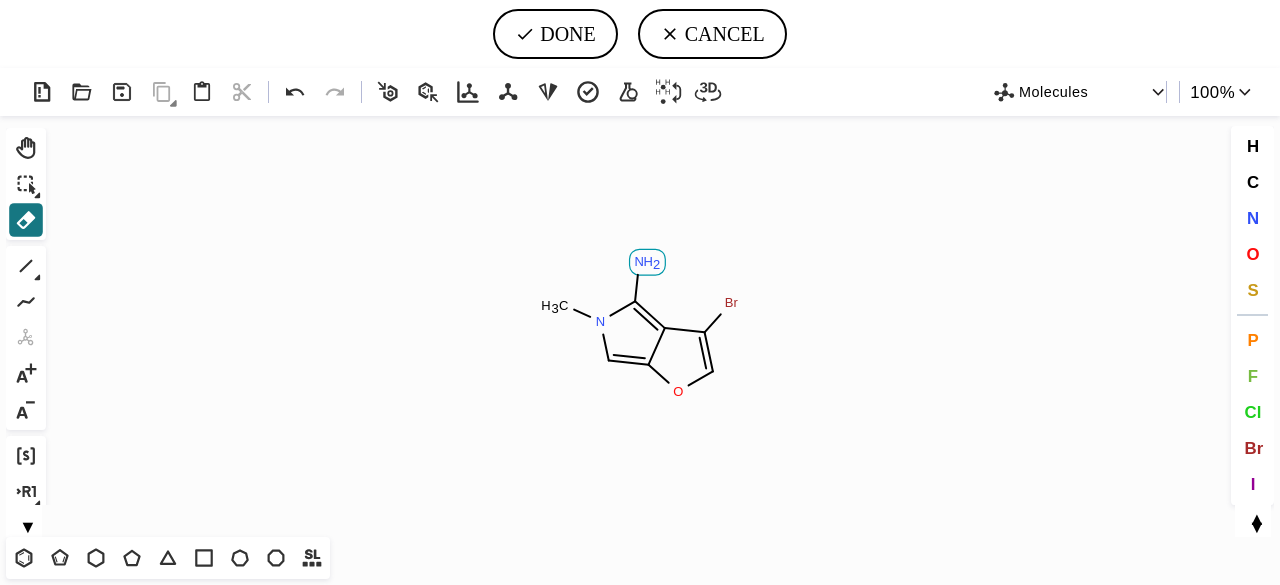 click on "H" at bounding box center [564, 305] 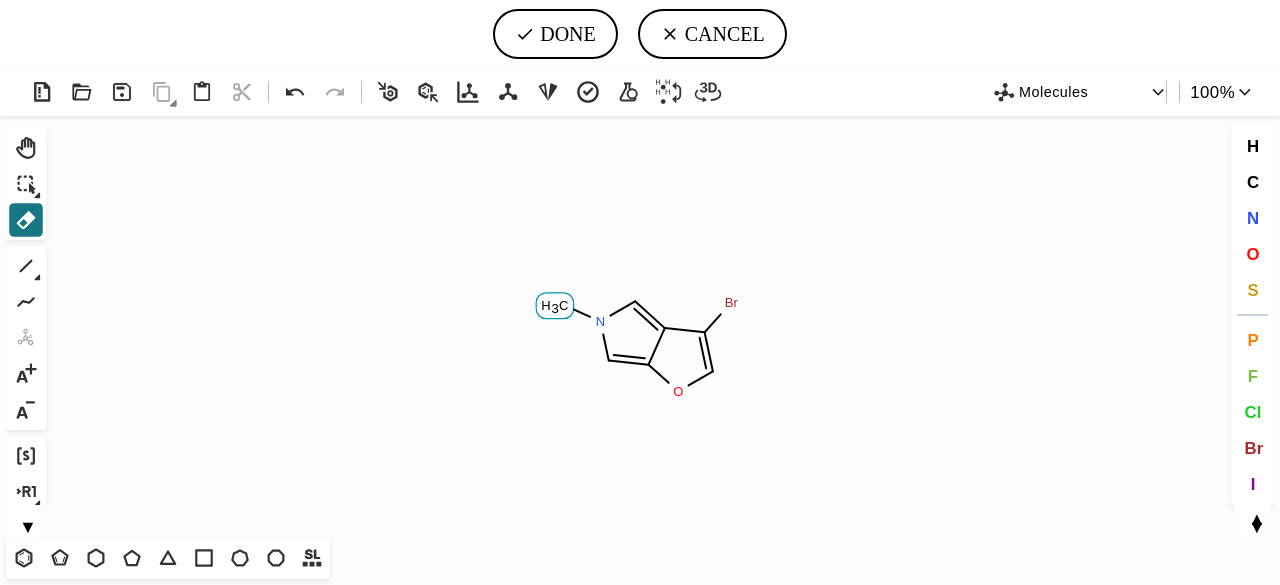 click at bounding box center (554, 306) 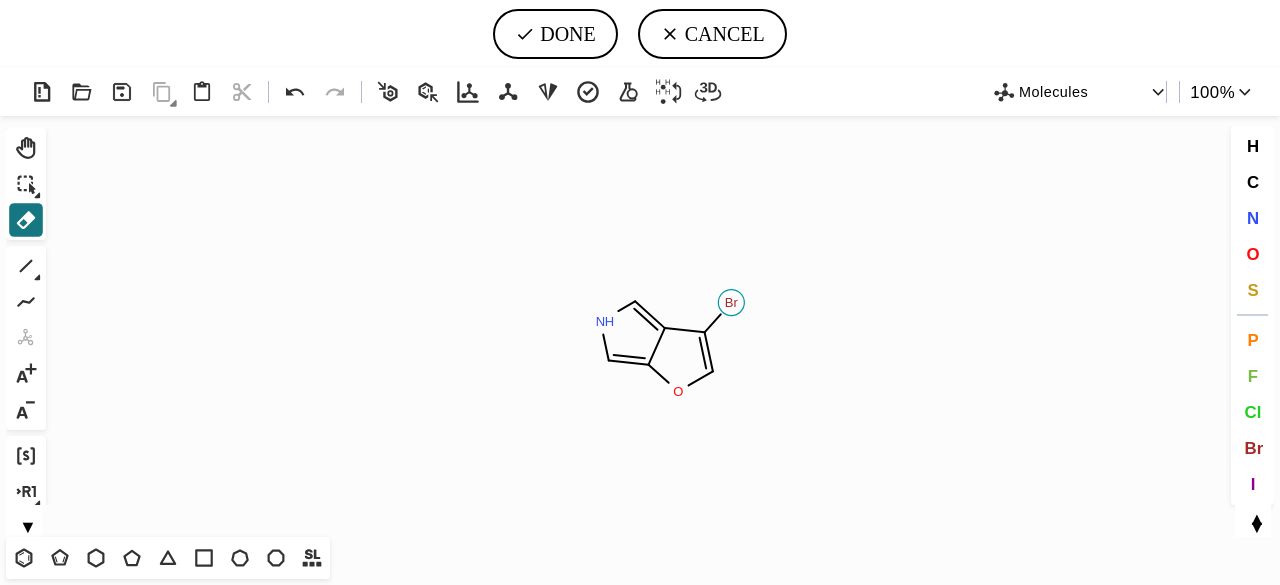 click on "Created with Raphaël 2.3.0 N H O Br" at bounding box center (640, 326) 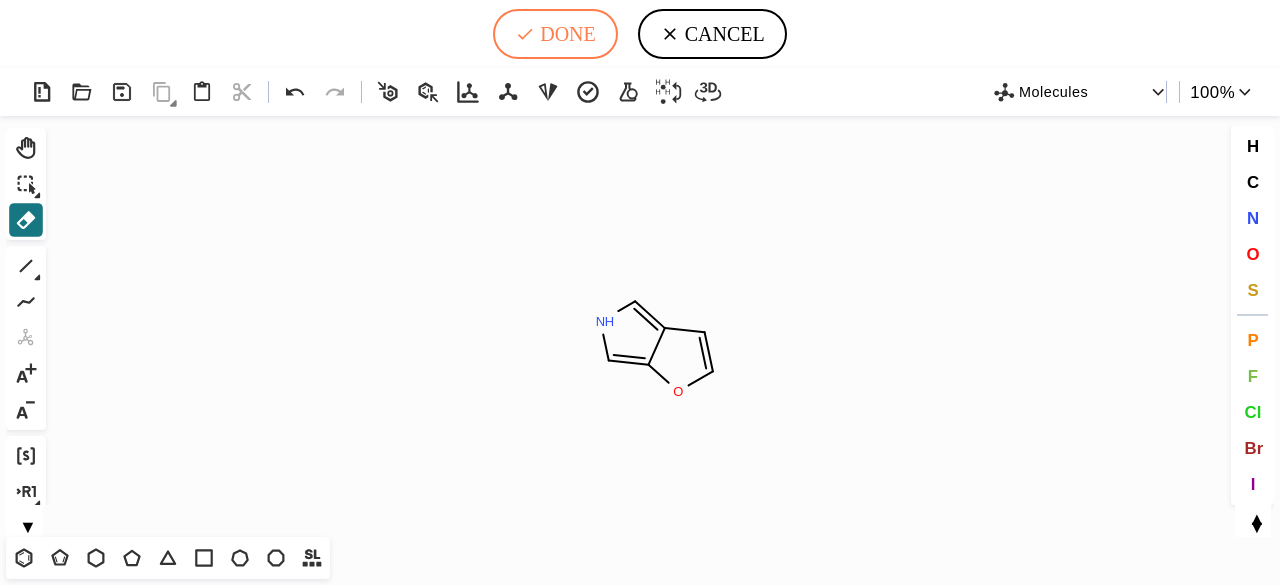 click on "DONE" at bounding box center (555, 34) 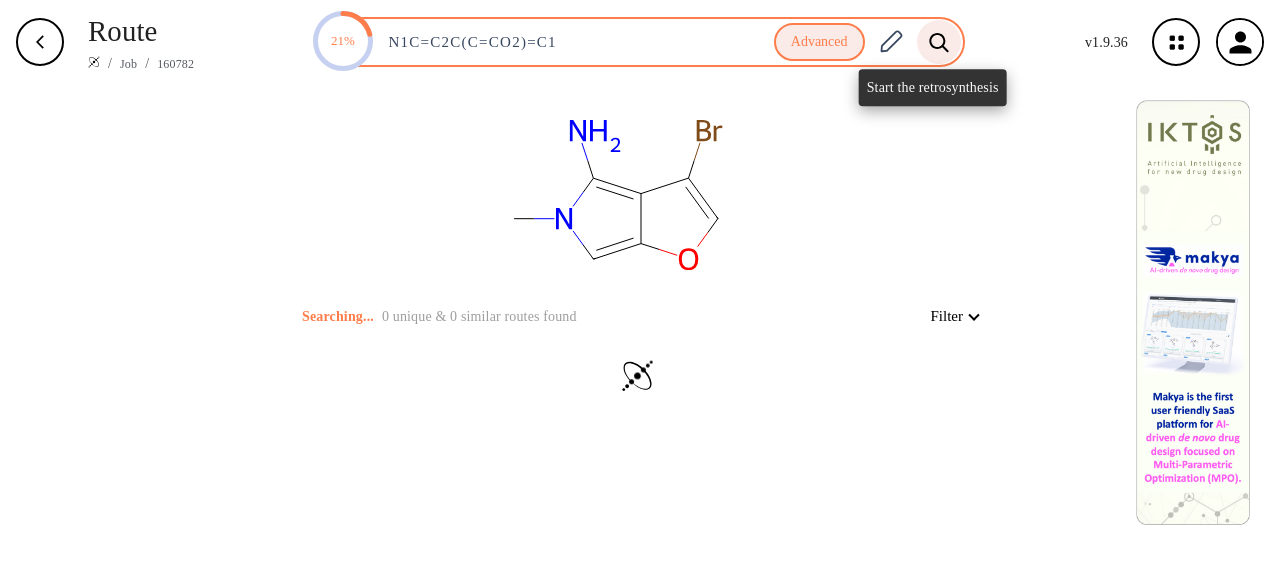 click at bounding box center (939, 42) 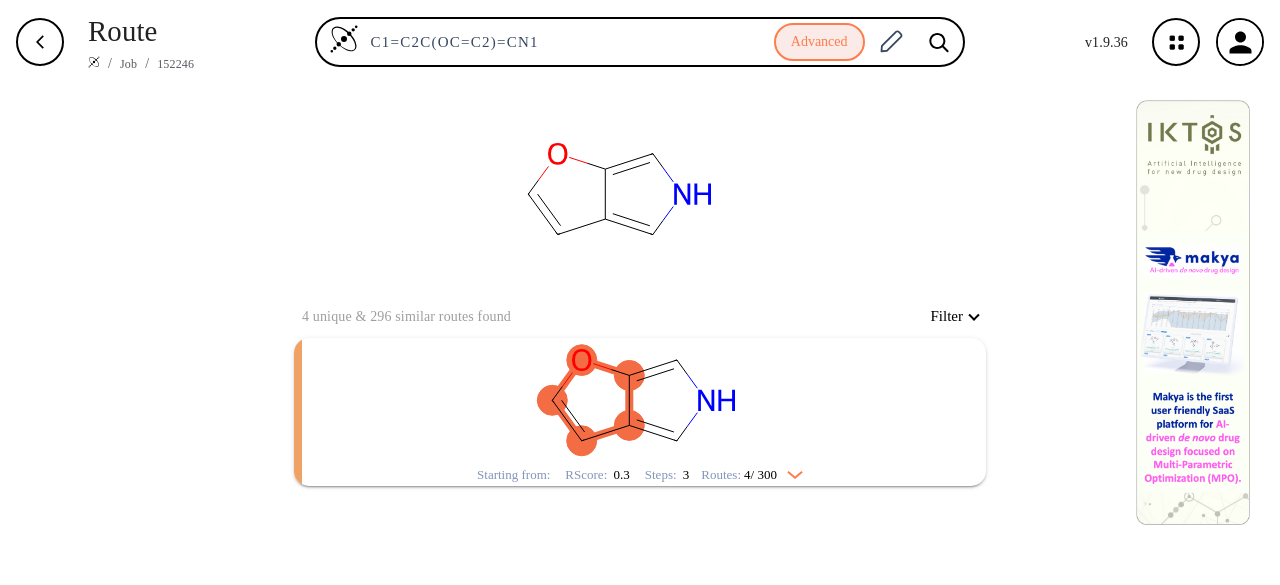 click at bounding box center [640, 400] 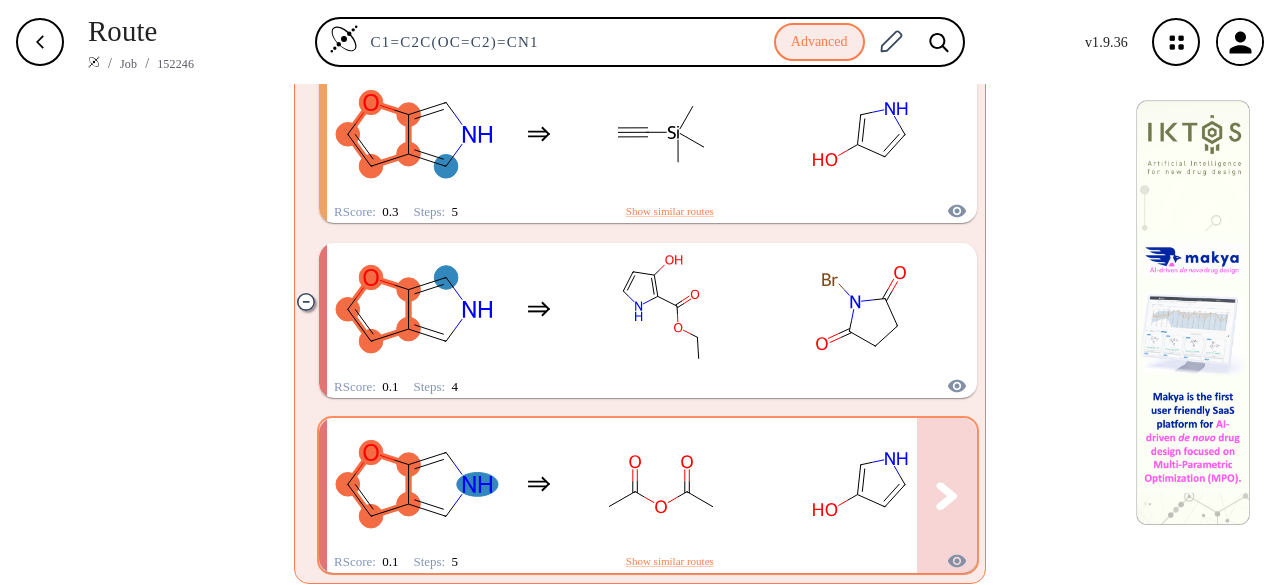 scroll, scrollTop: 618, scrollLeft: 0, axis: vertical 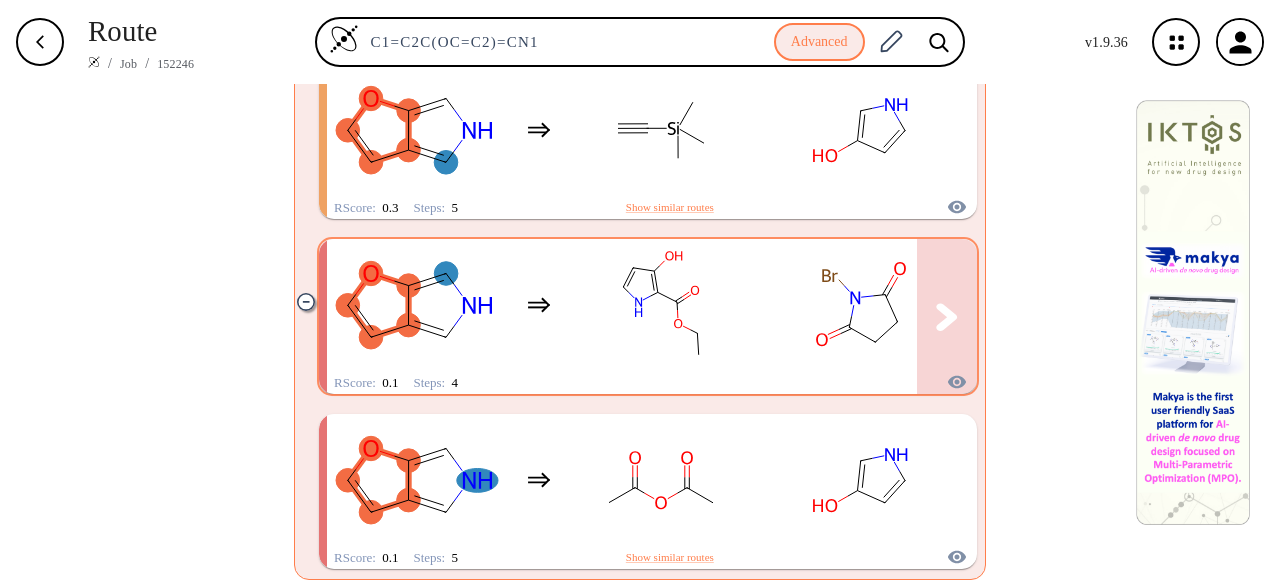 click at bounding box center (661, 305) 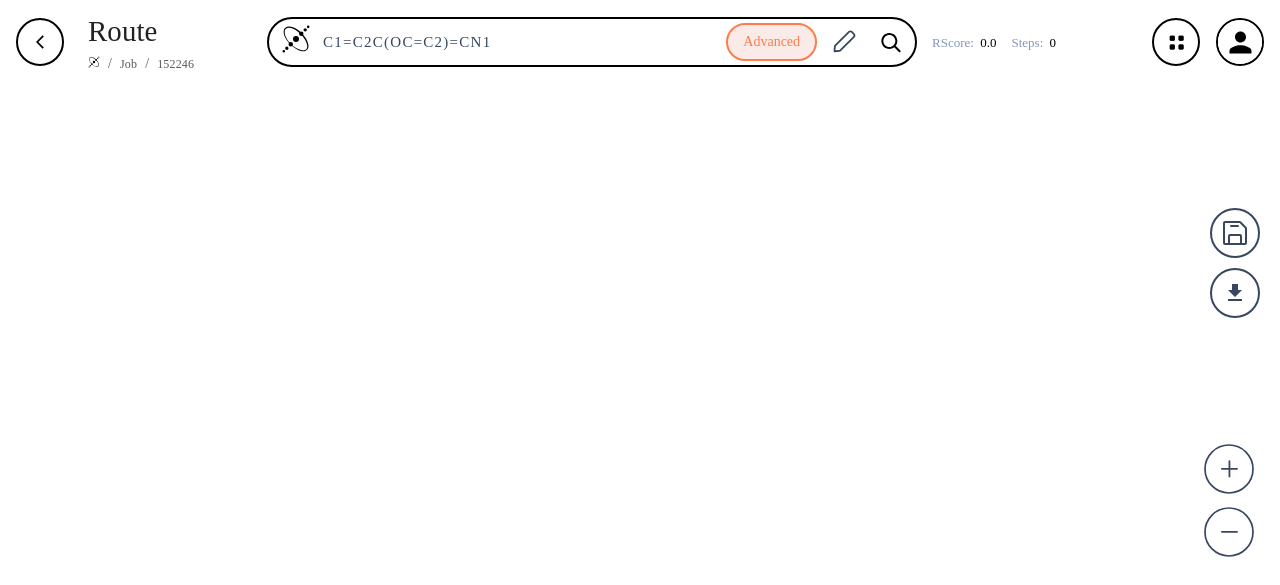 scroll, scrollTop: 0, scrollLeft: 0, axis: both 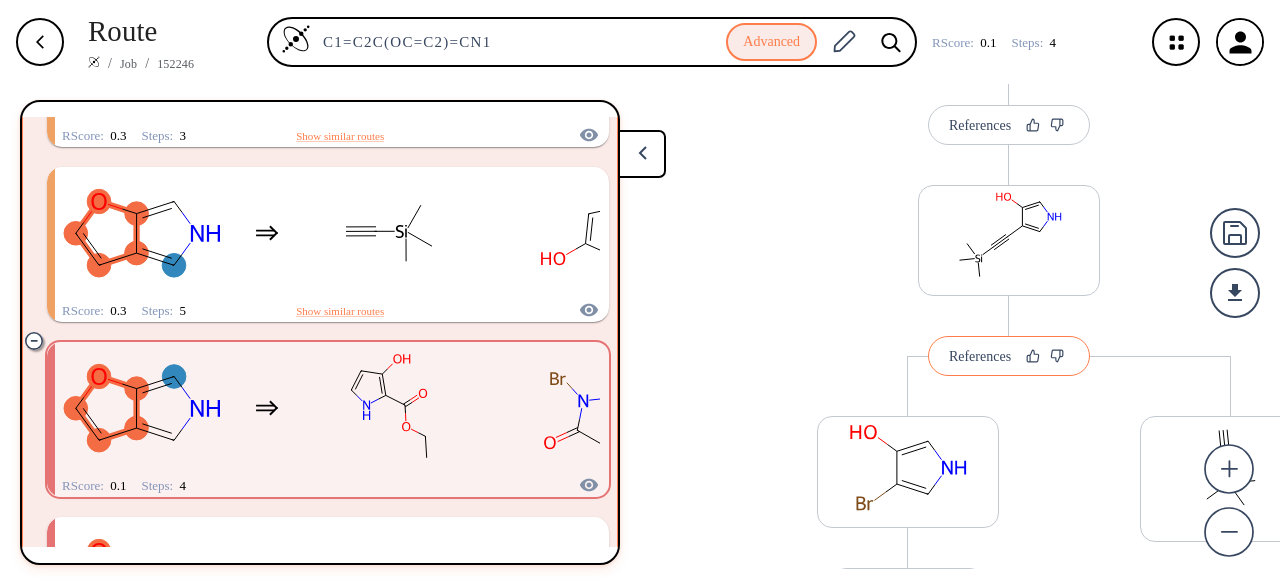click on "References" at bounding box center (1009, 356) 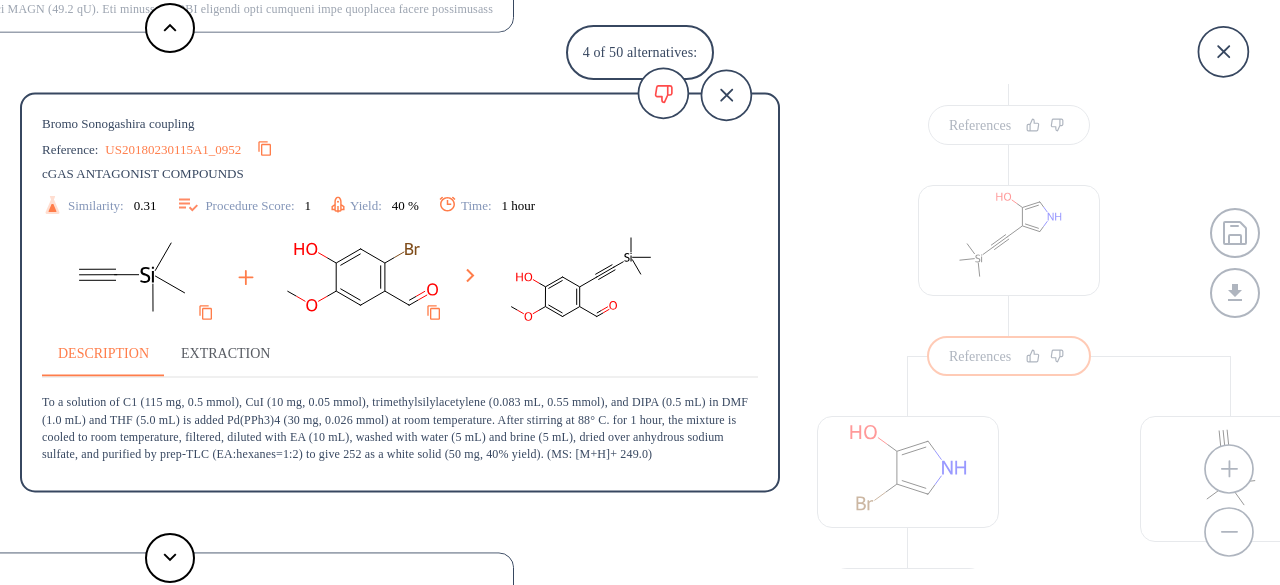 scroll, scrollTop: 88, scrollLeft: 0, axis: vertical 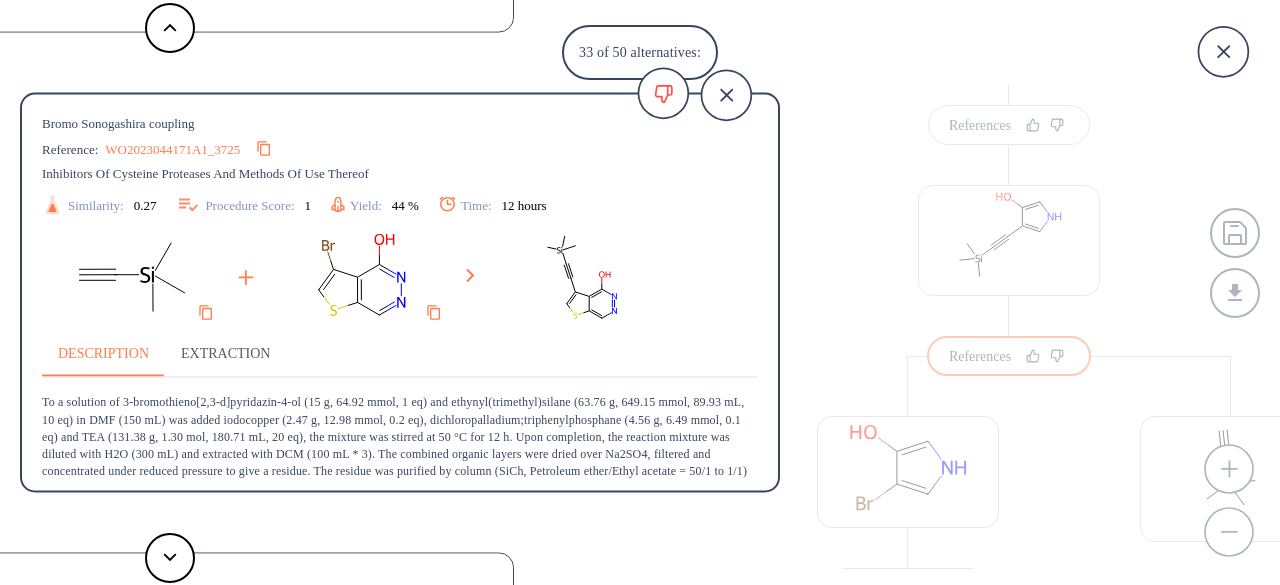 click on "WO2023044171A1_3725" at bounding box center (172, 148) 